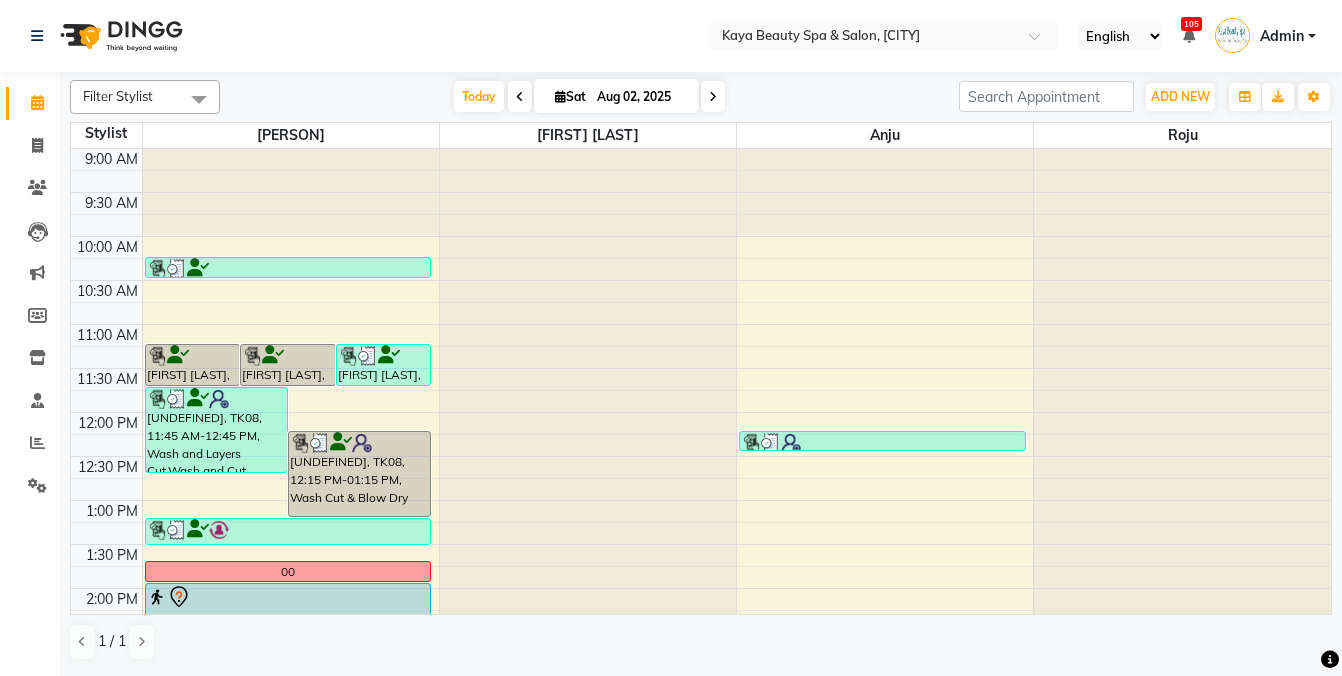 scroll, scrollTop: 0, scrollLeft: 0, axis: both 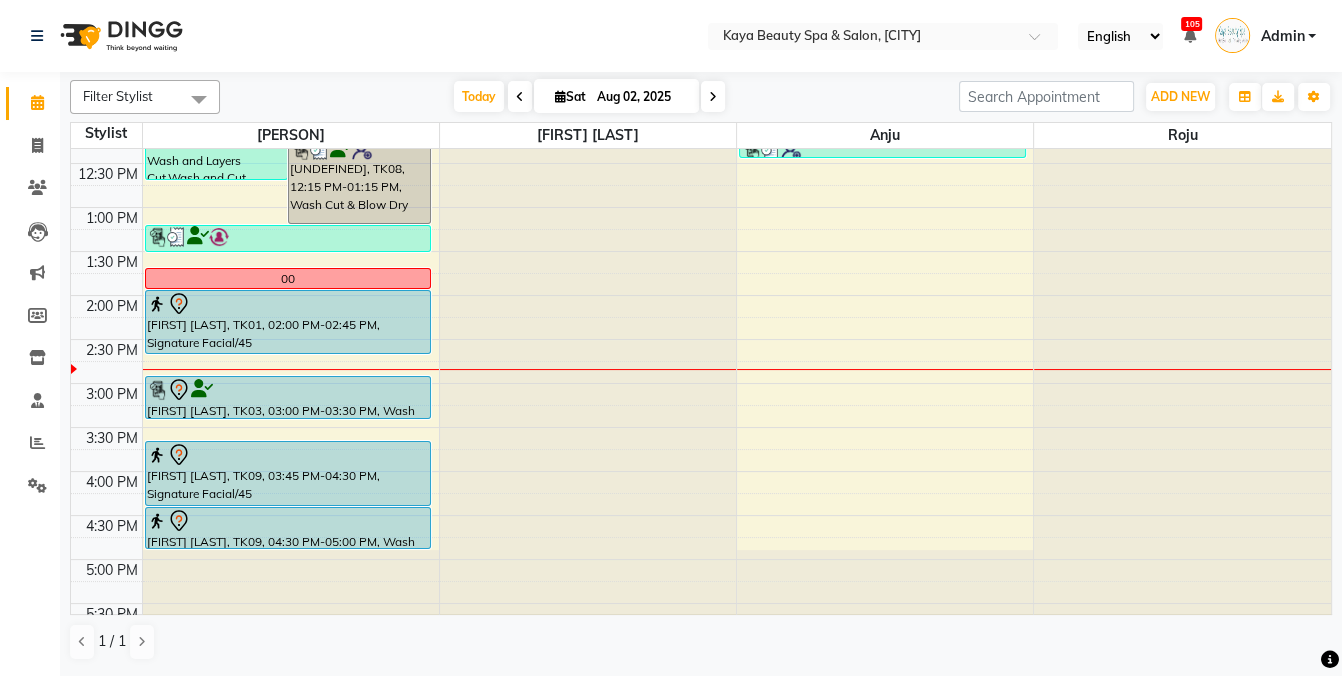 click on "[FIRST] [LAST], TK01, 02:00 PM-02:45 PM, Signature Facial/45" at bounding box center (288, 322) 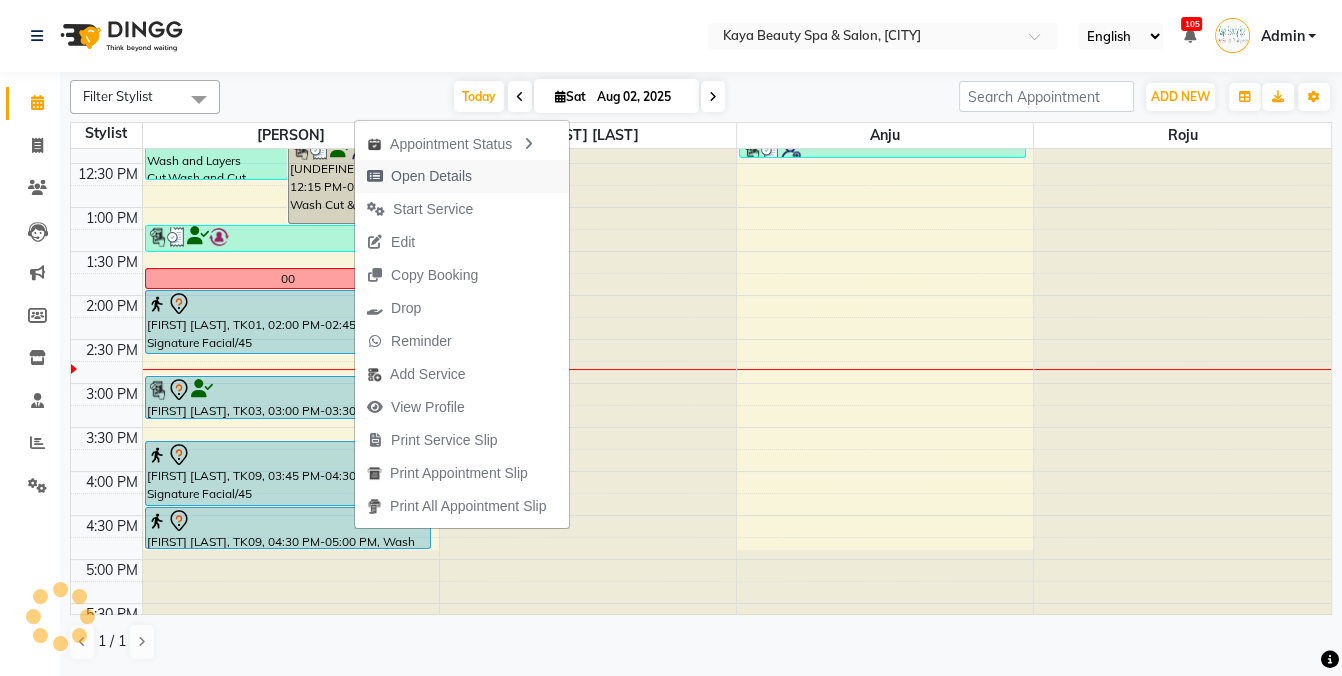click on "Open Details" at bounding box center [431, 176] 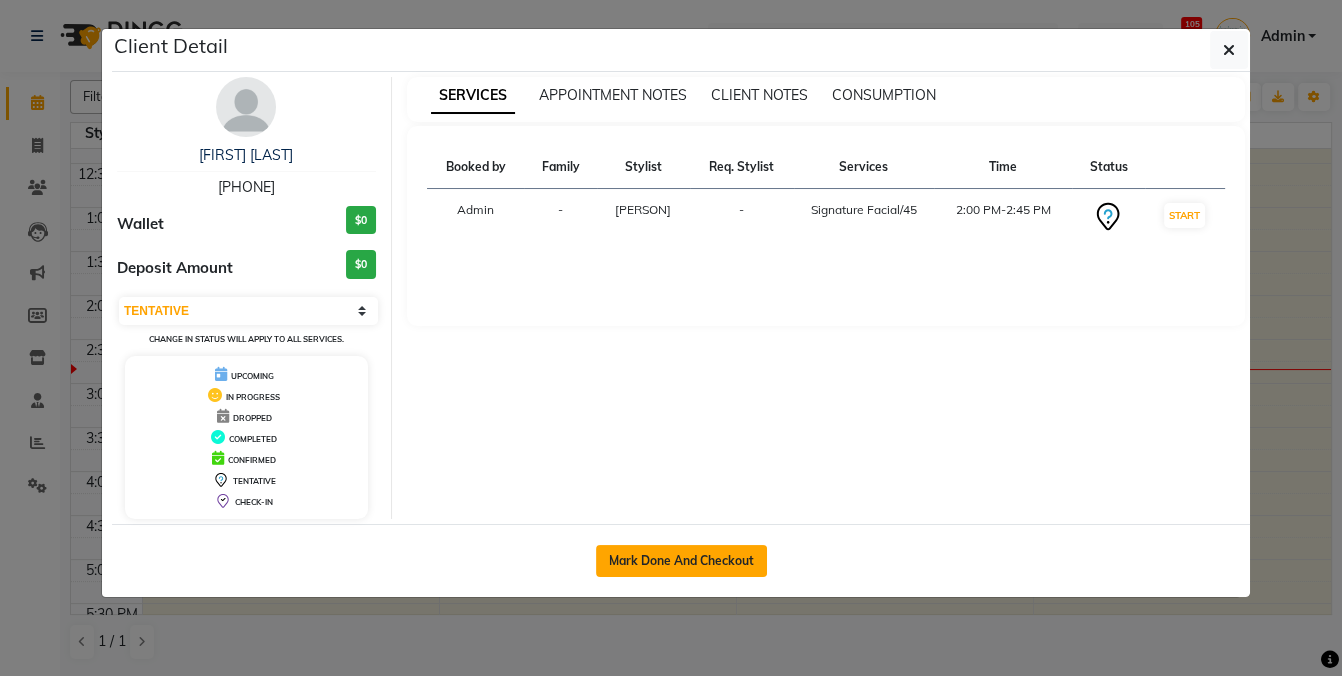 click on "Mark Done And Checkout" 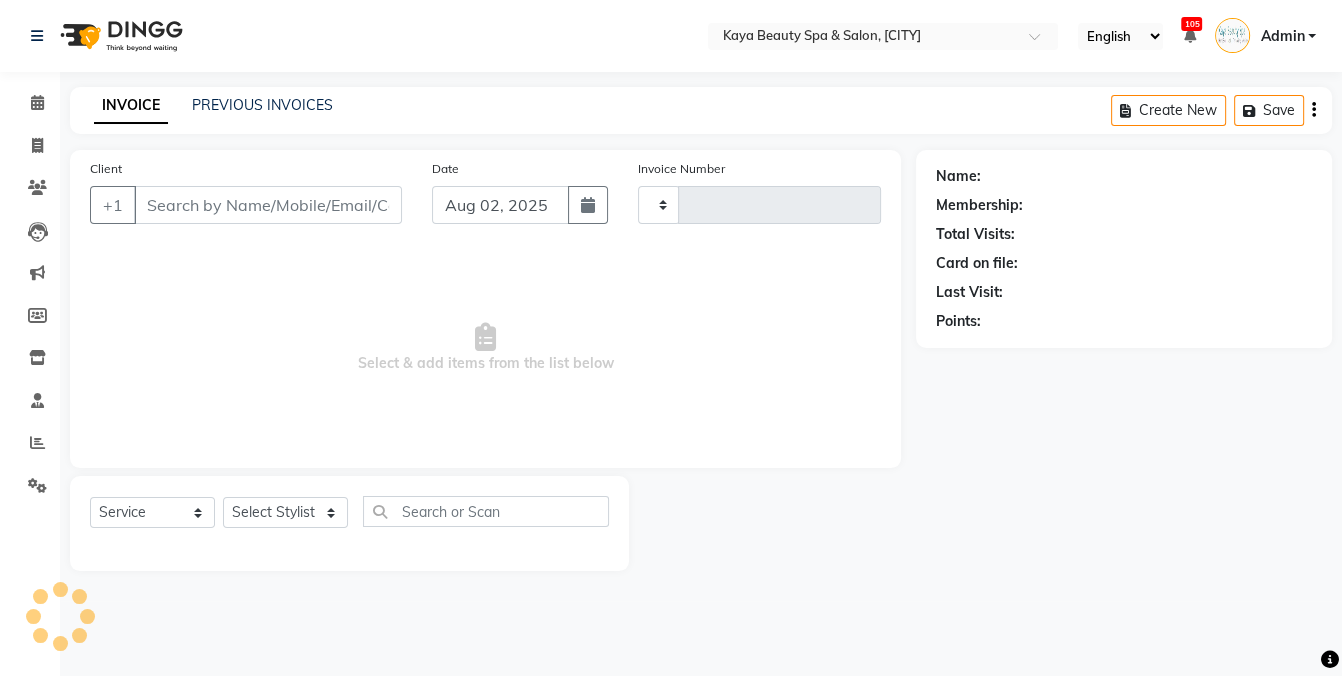 type on "0792" 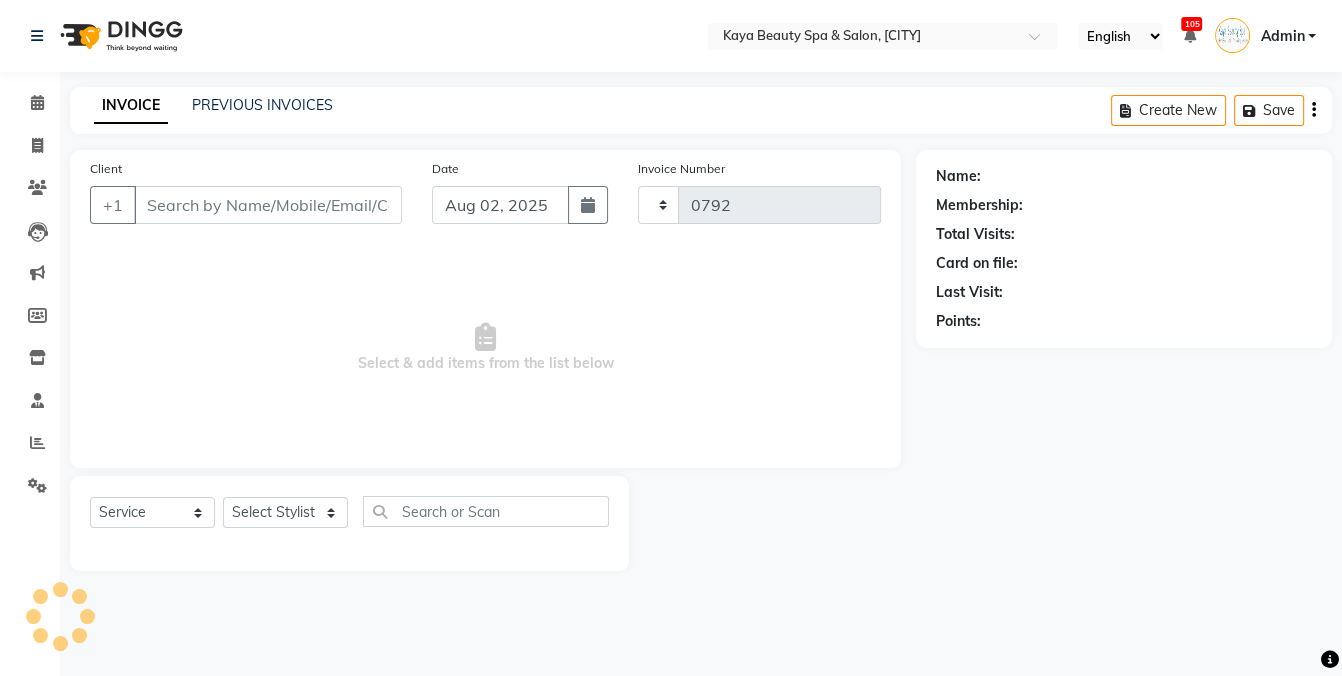 select on "3896" 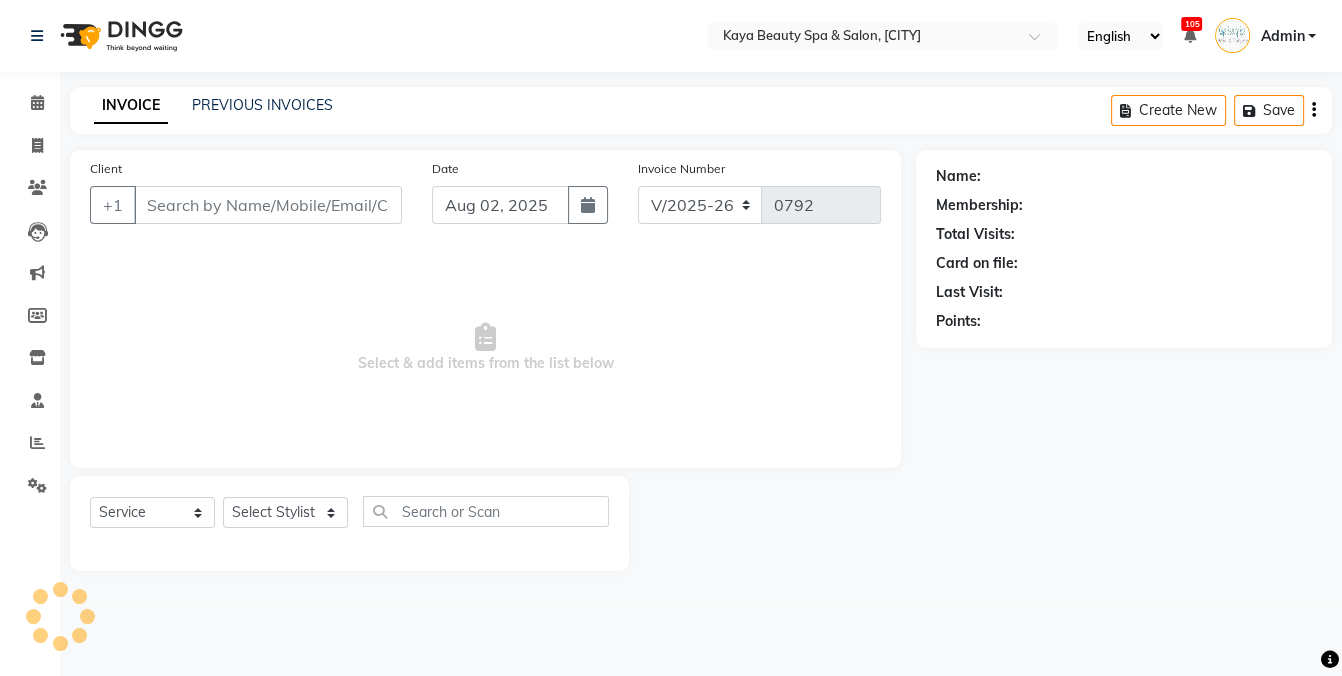 select on "19099" 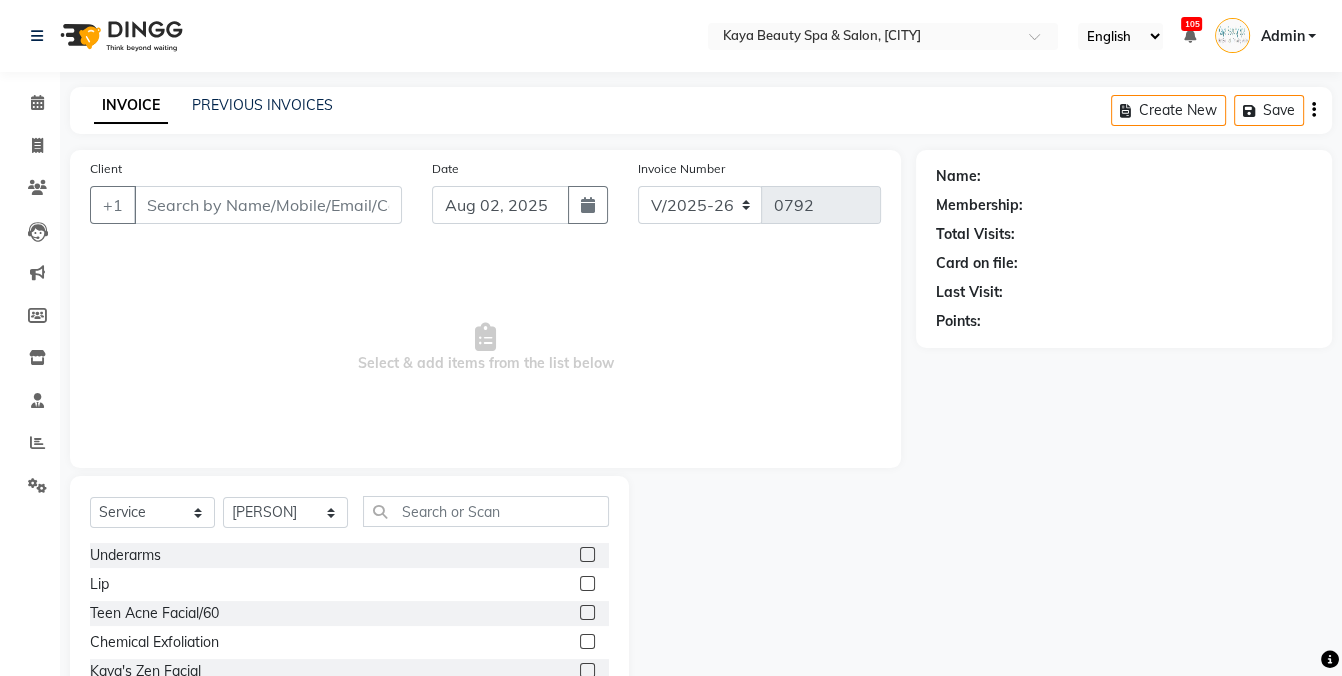type on "[PHONE]" 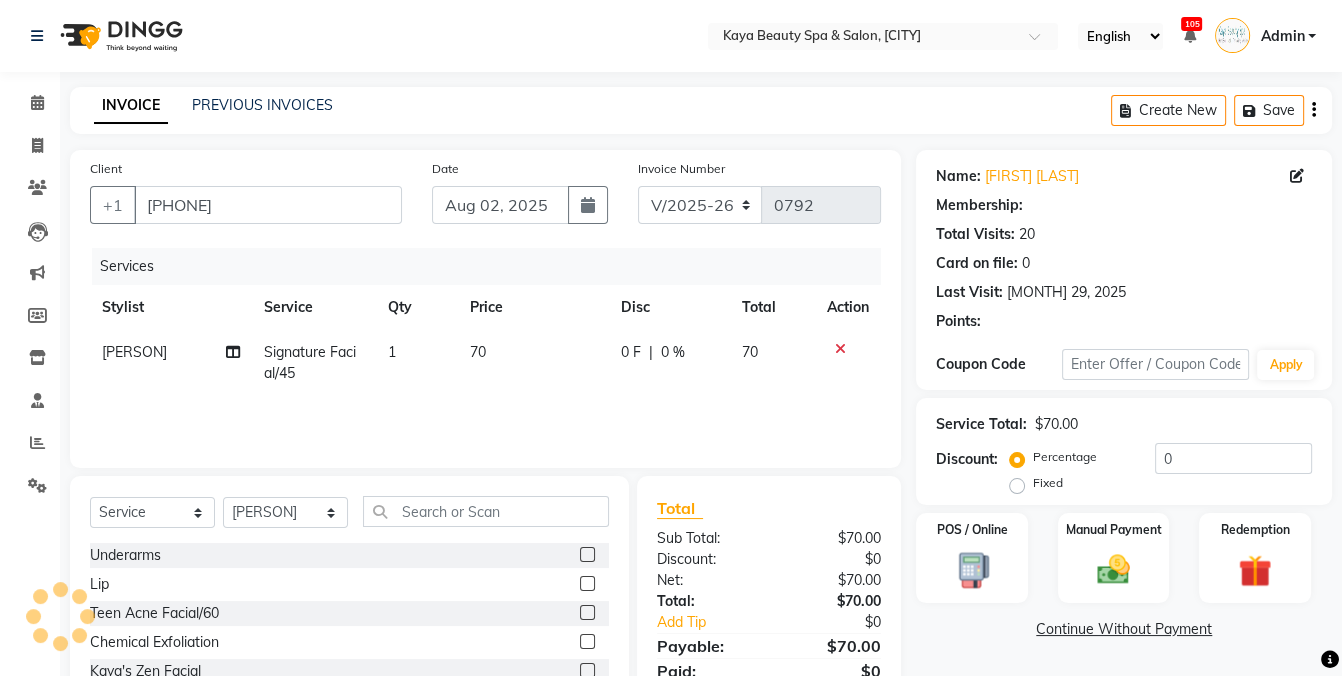 select on "1: Object" 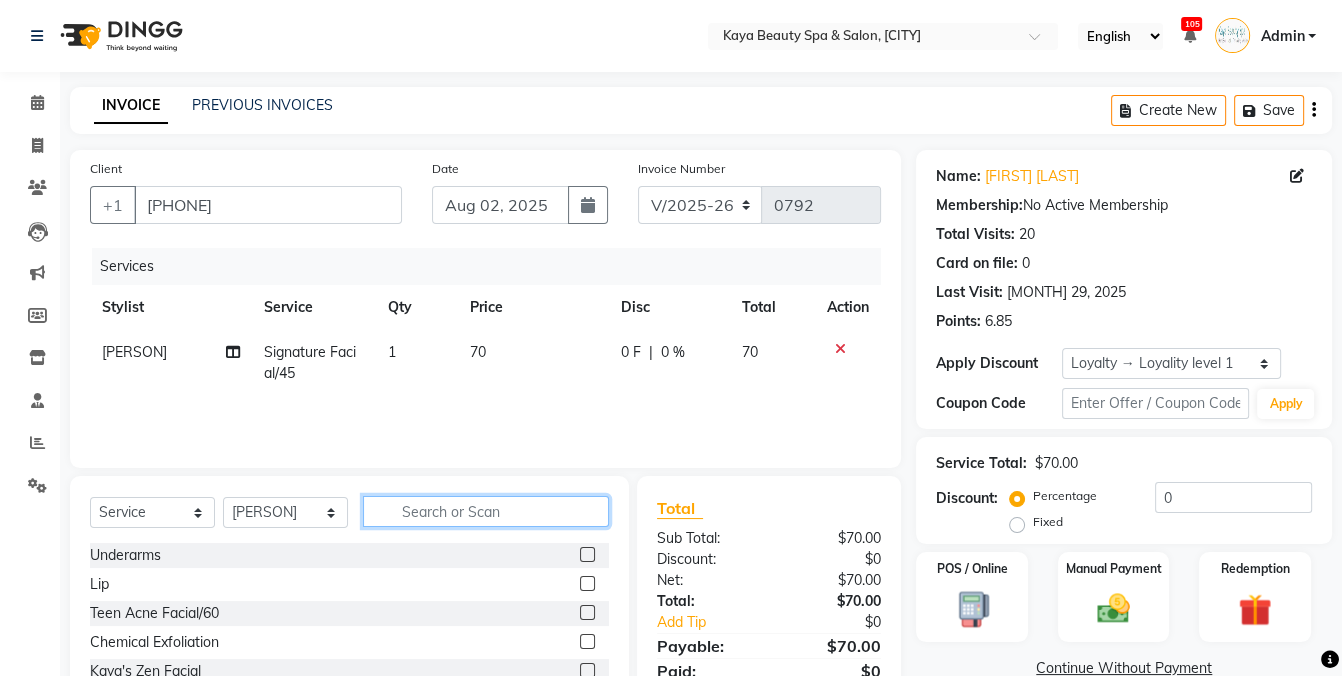 click 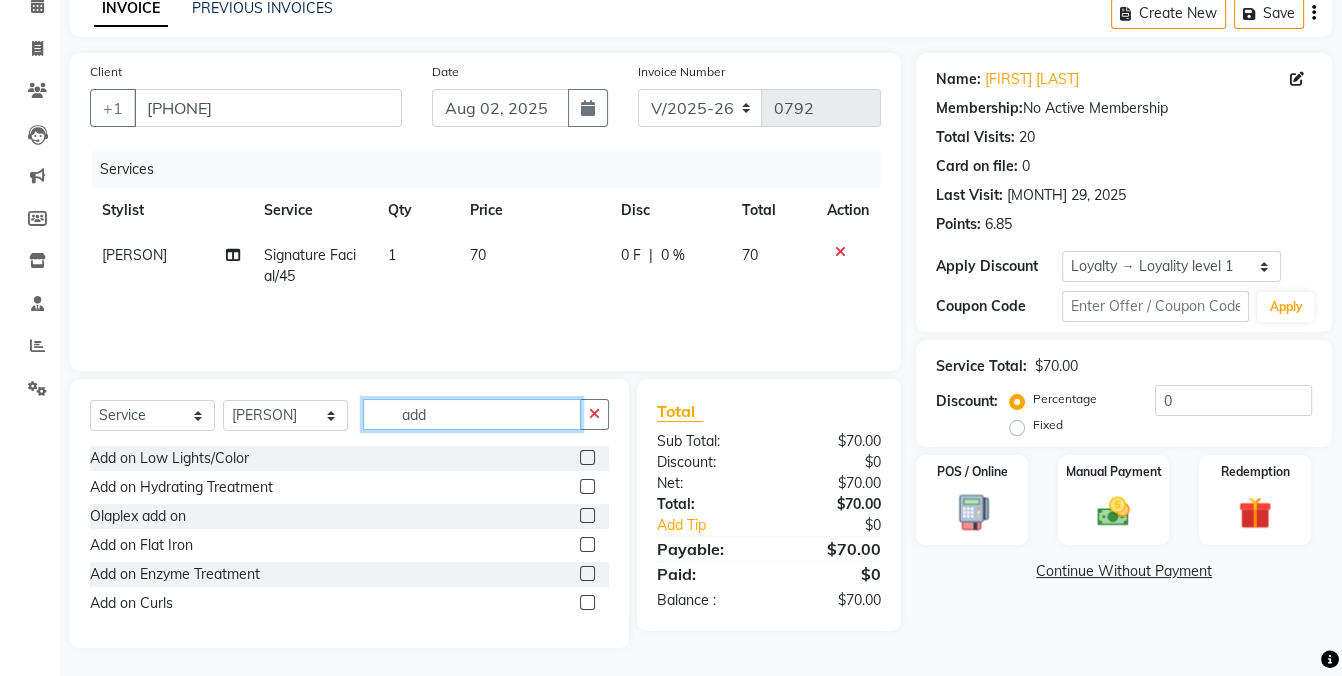 scroll, scrollTop: 98, scrollLeft: 0, axis: vertical 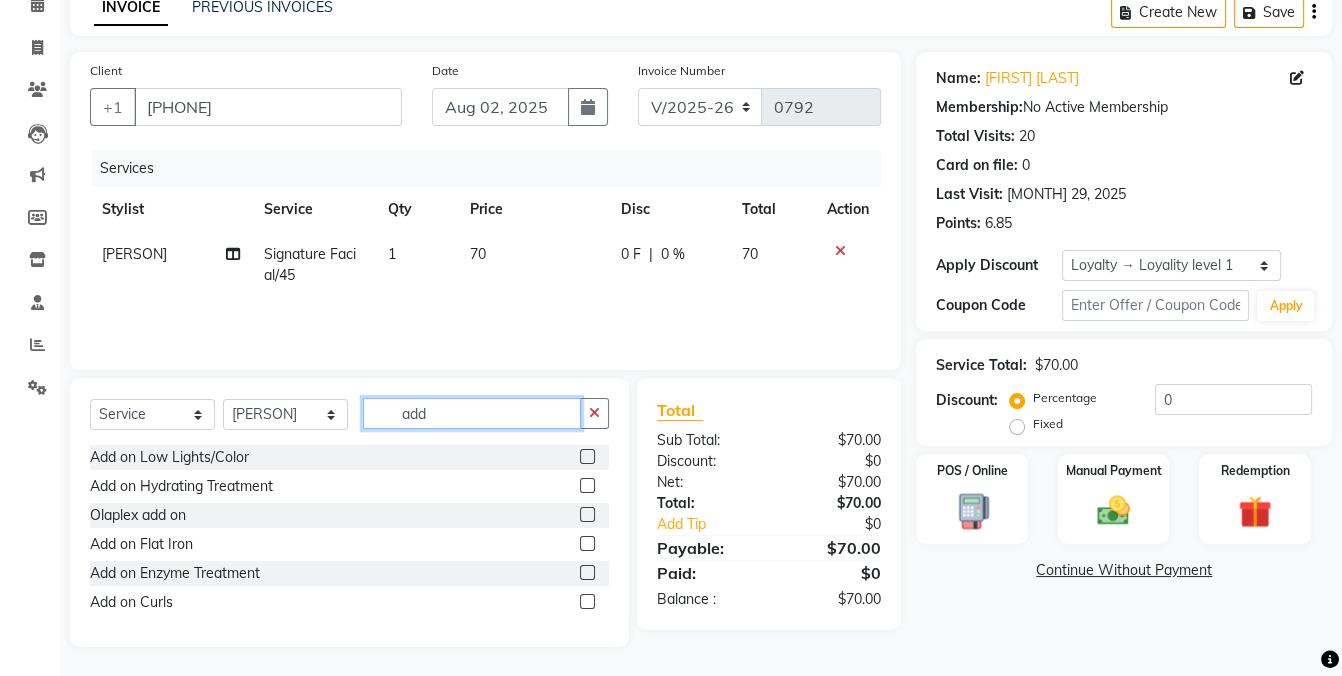 type on "add" 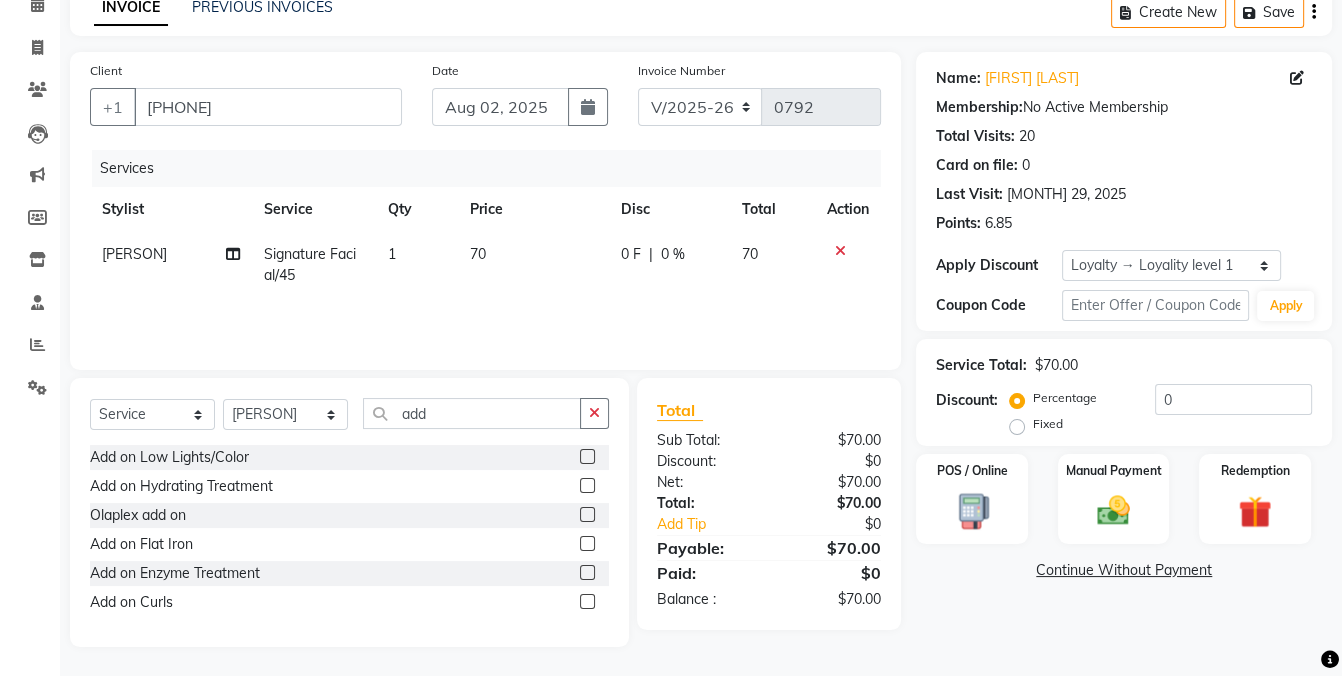 click 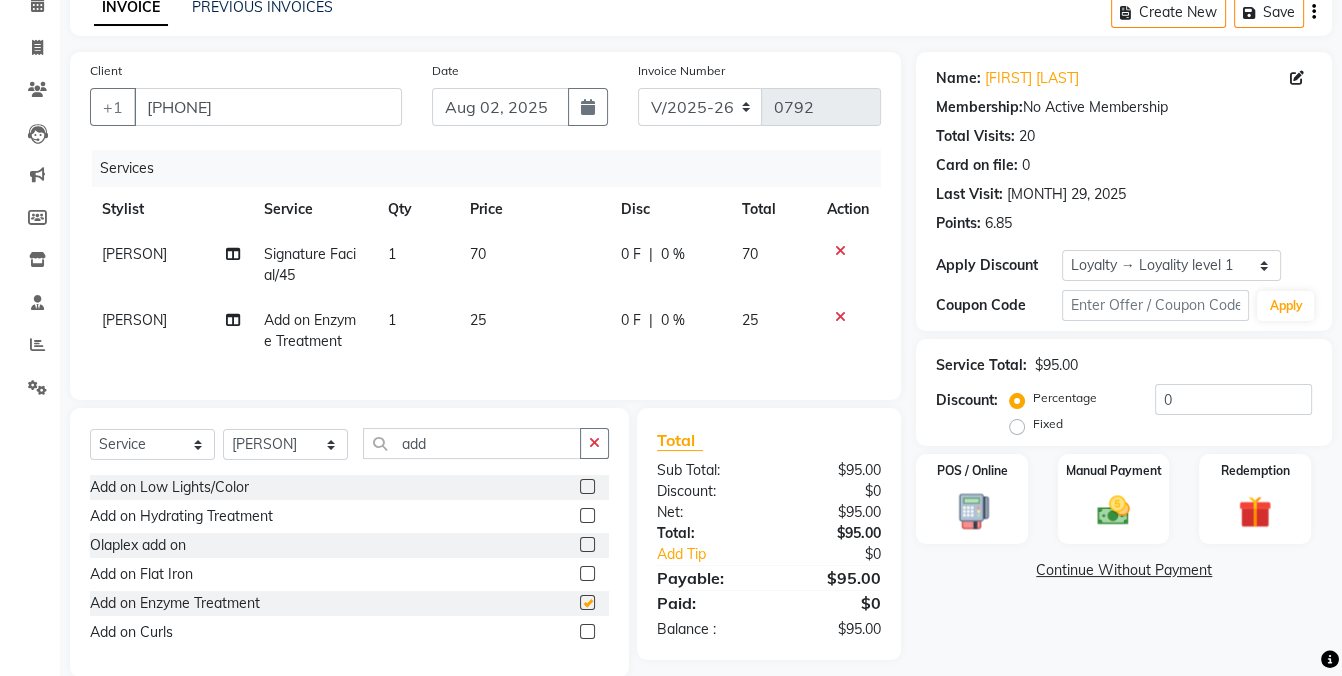 checkbox on "false" 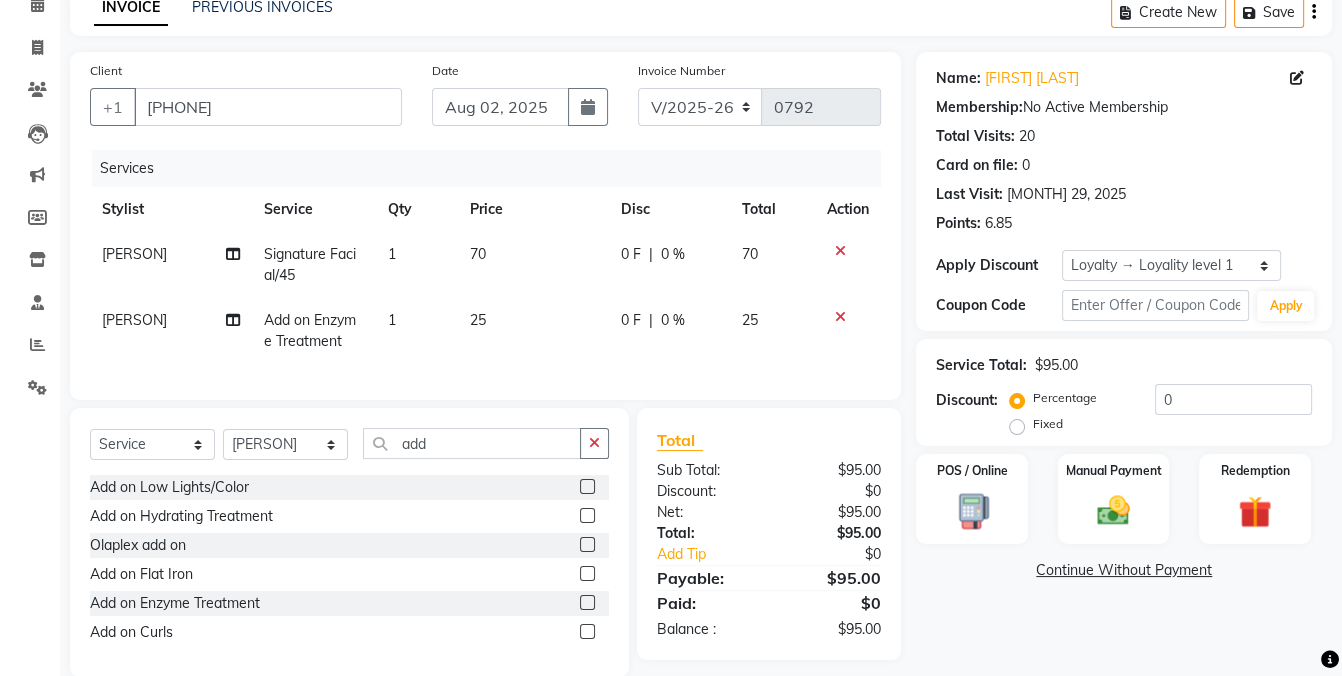 scroll, scrollTop: 128, scrollLeft: 0, axis: vertical 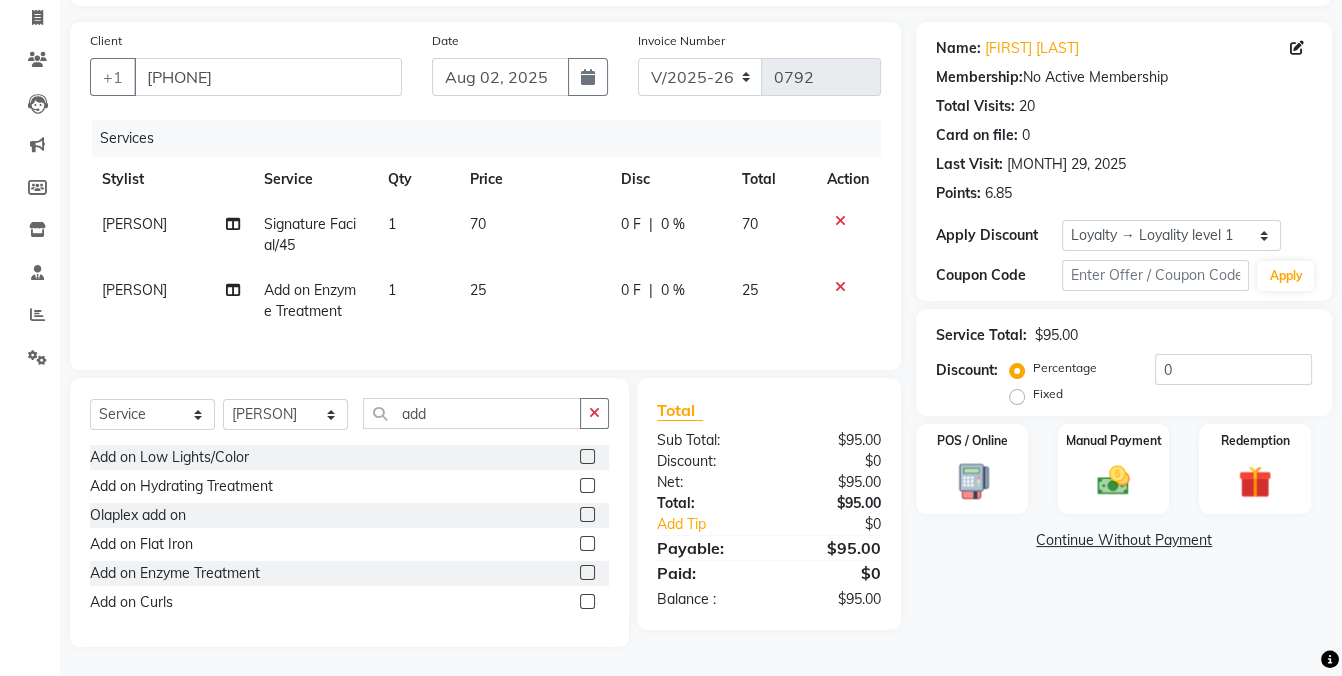 click on "Name: [FIRST] [LAST] Membership:  No Active Membership  Total Visits:  20 Card on file:  0 Last Visit:   [MONTH] 29, 2025 Points:   6.85  Apply Discount Select  Loyalty → Loyality level 1  Coupon Code Apply Service Total:  $95.00  Discount:  Percentage   Fixed  0 POS / Online  Manual Payment Redemption  Continue Without Payment" 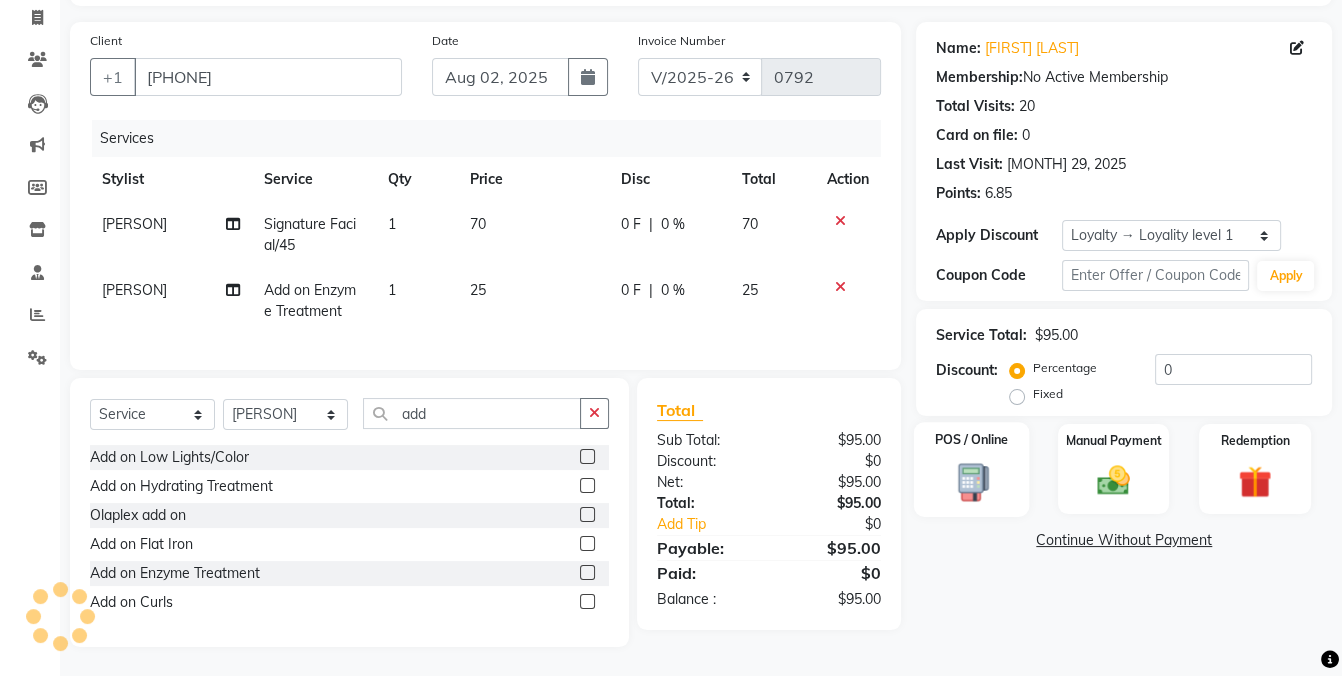 click 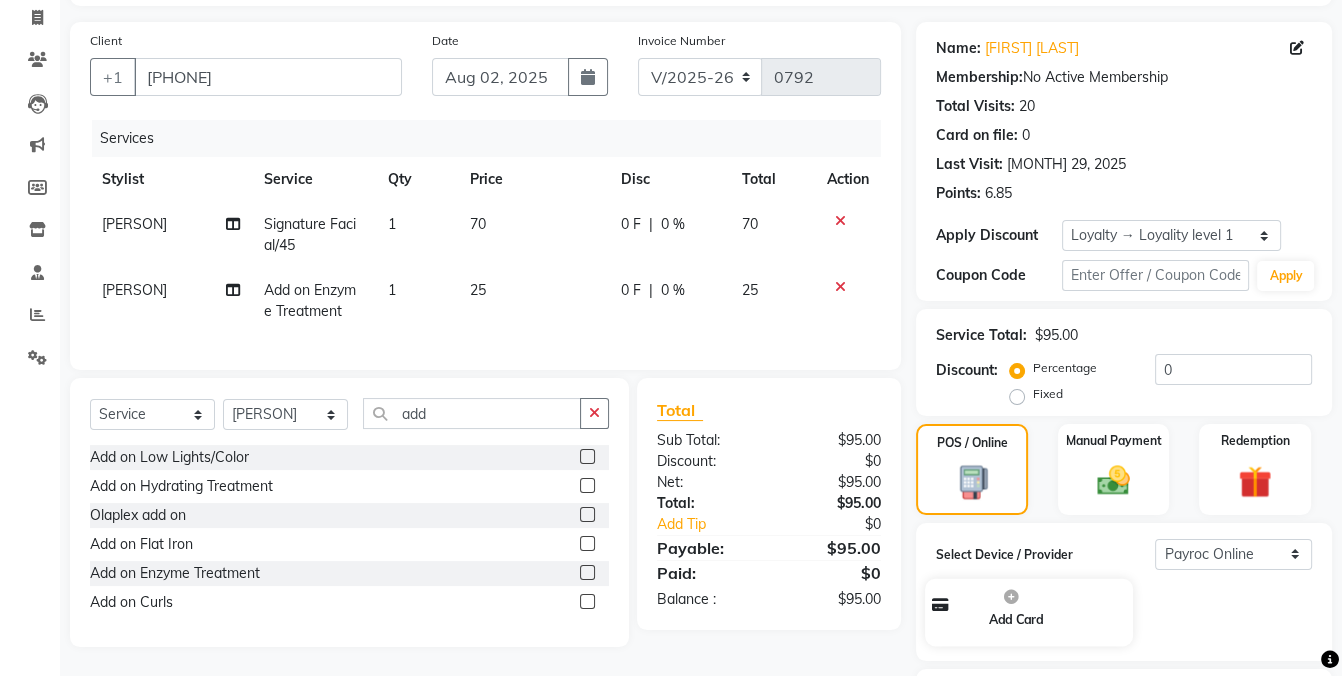scroll, scrollTop: 234, scrollLeft: 0, axis: vertical 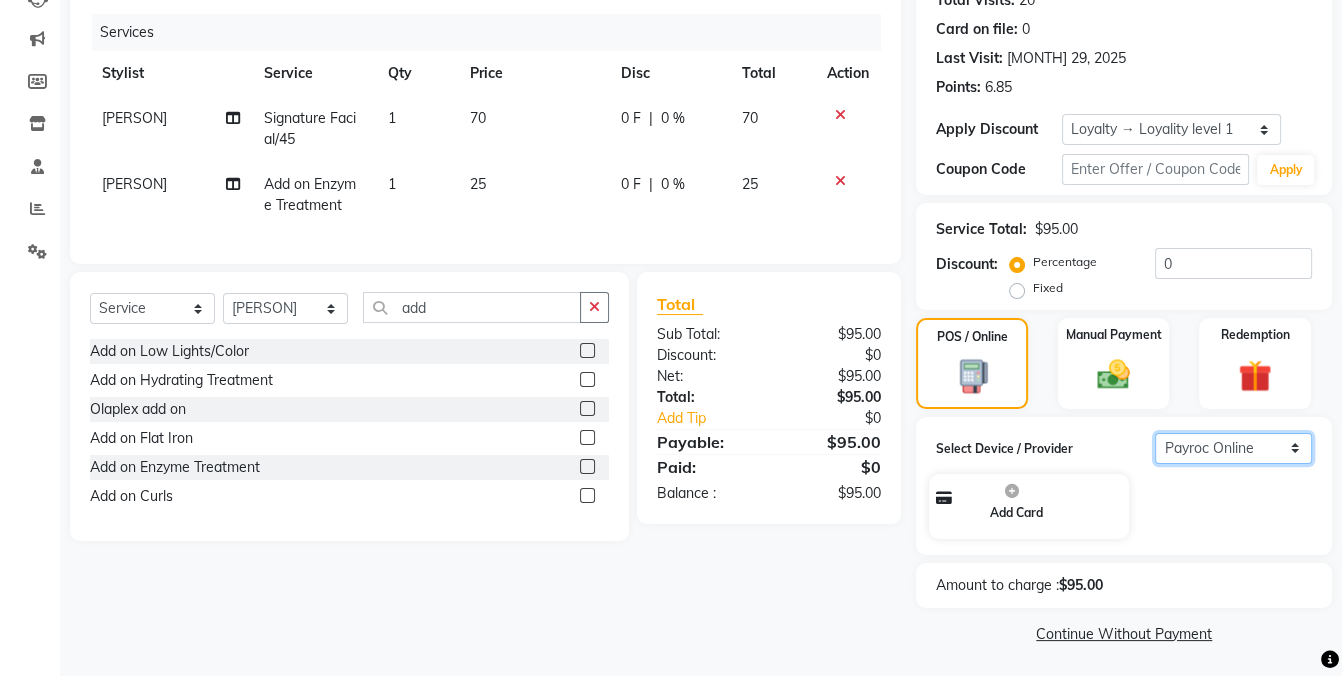 click on "Select  Payroc Online   Clover Mini New" 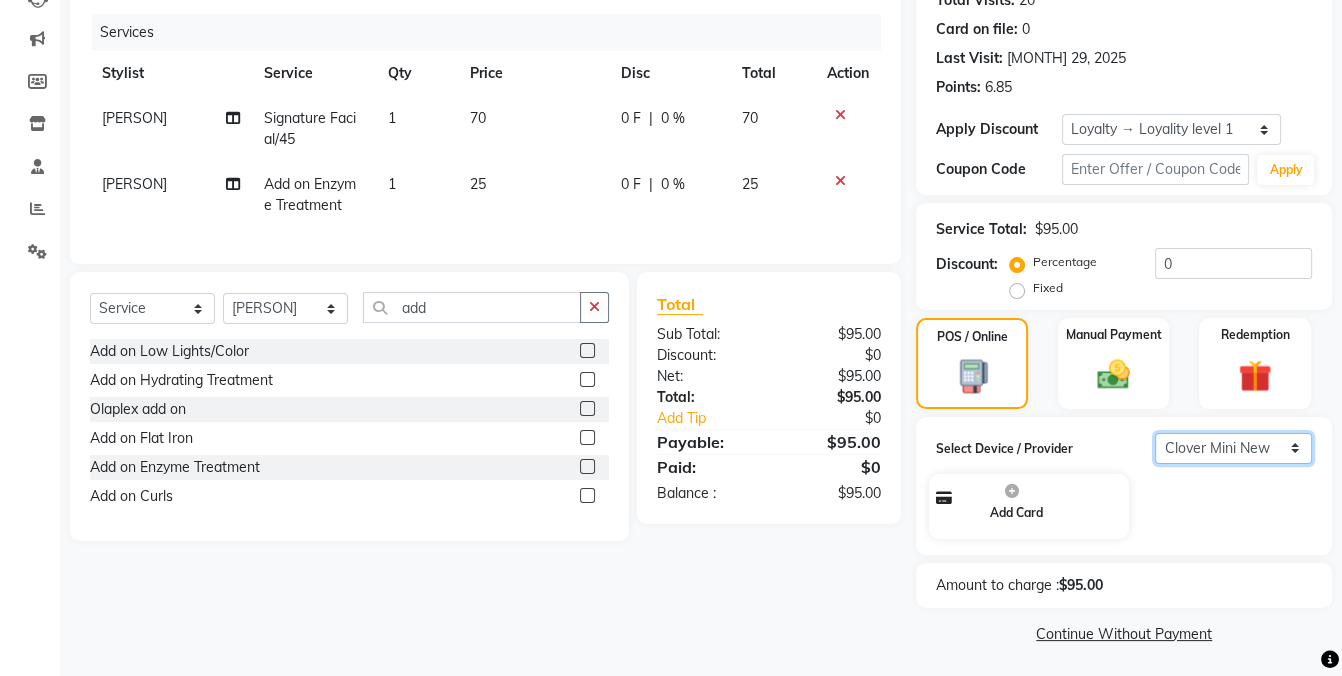 click on "Select  Payroc Online   Clover Mini New" 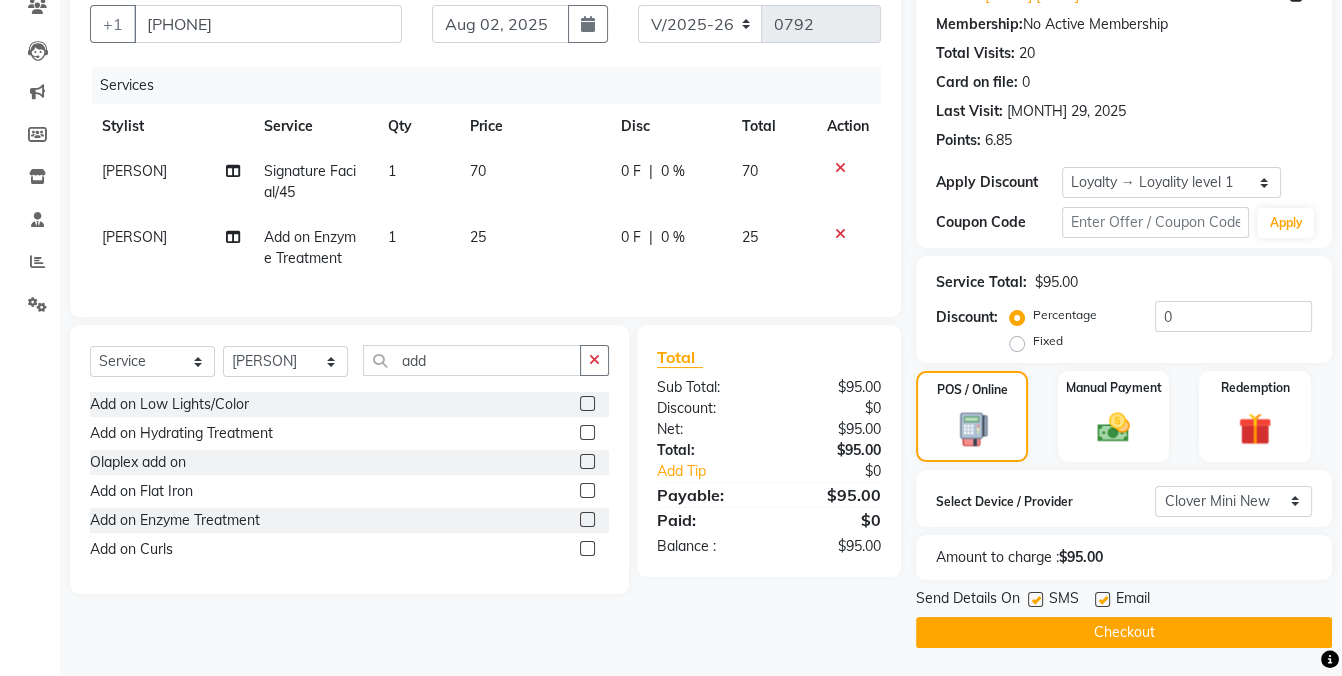 click 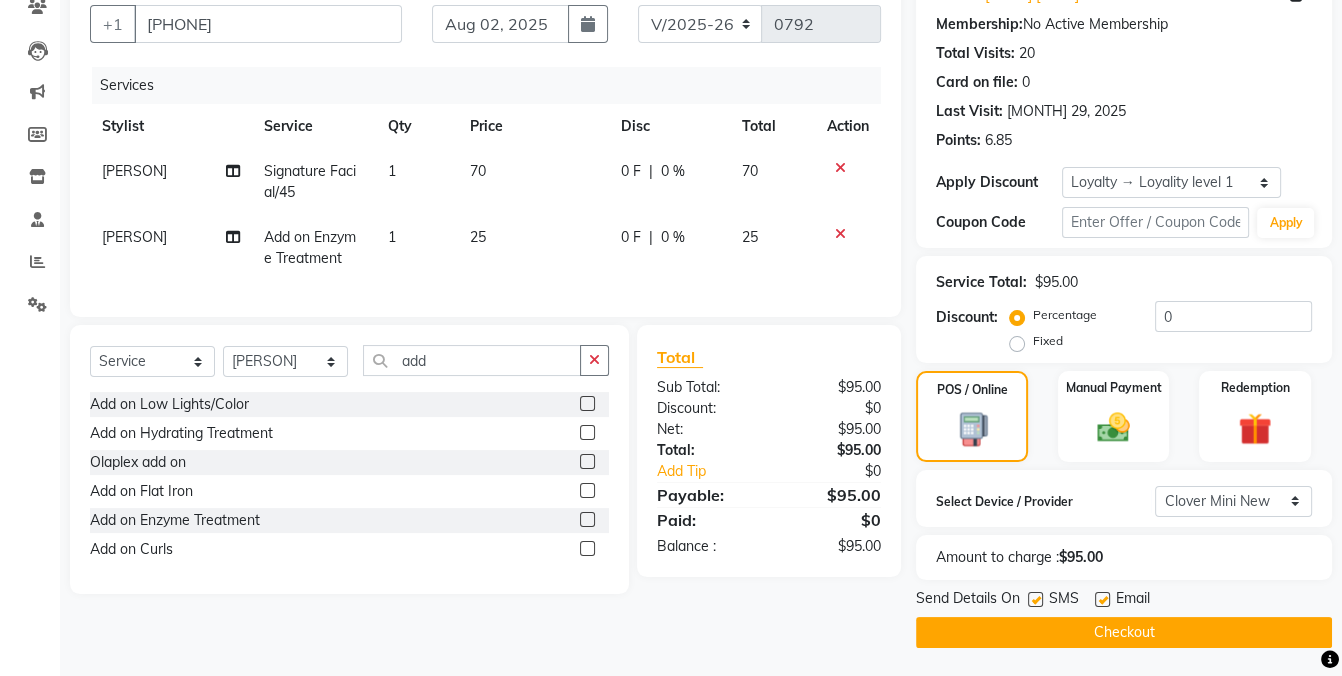 click 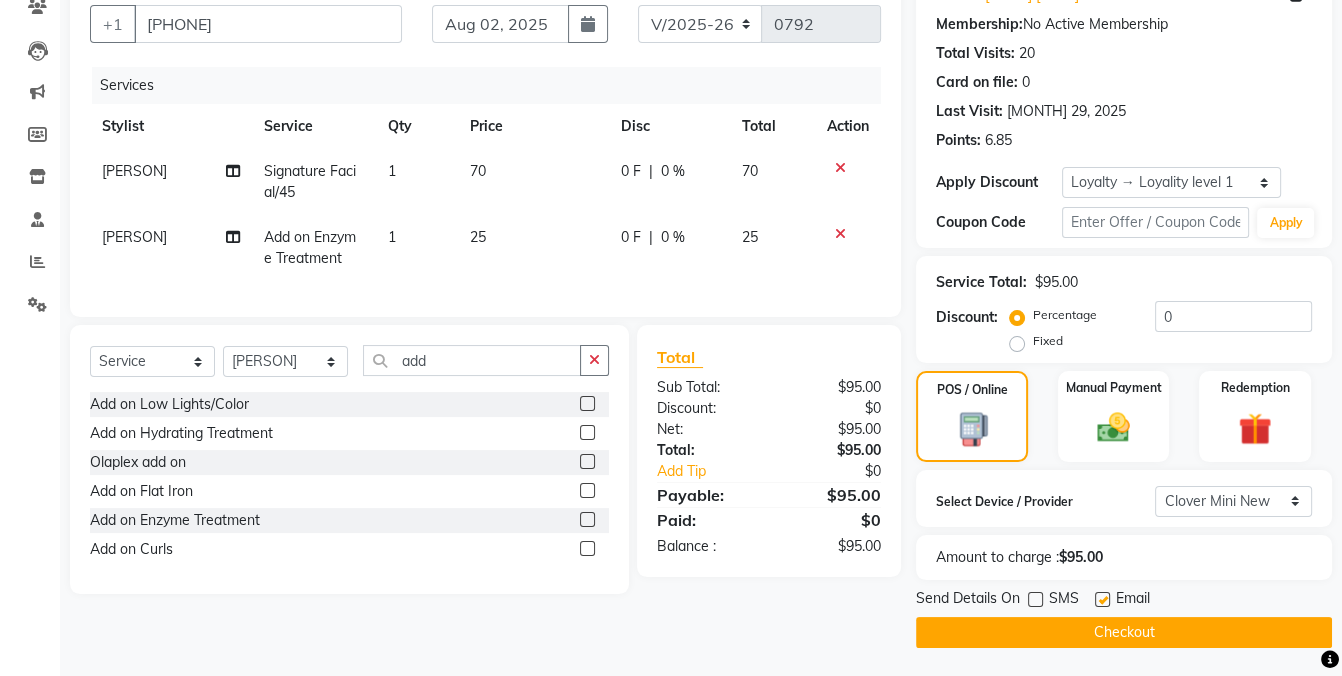 click on "Checkout" 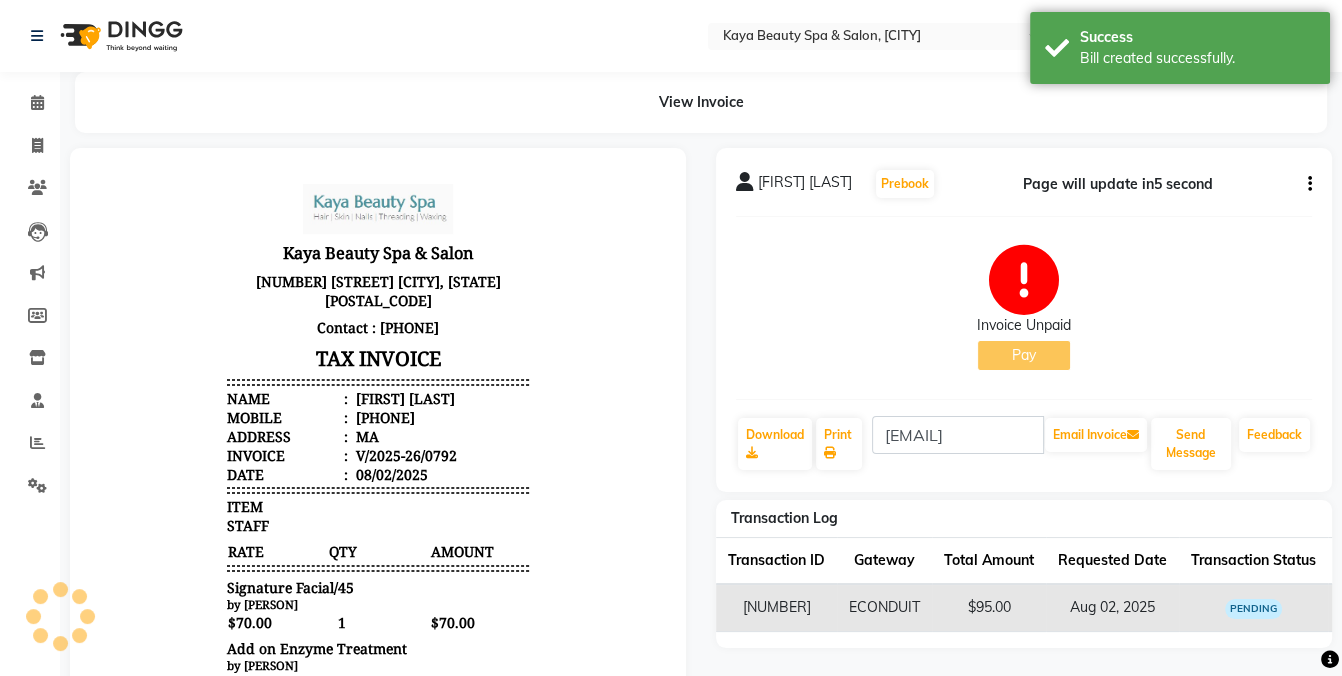 scroll, scrollTop: 0, scrollLeft: 0, axis: both 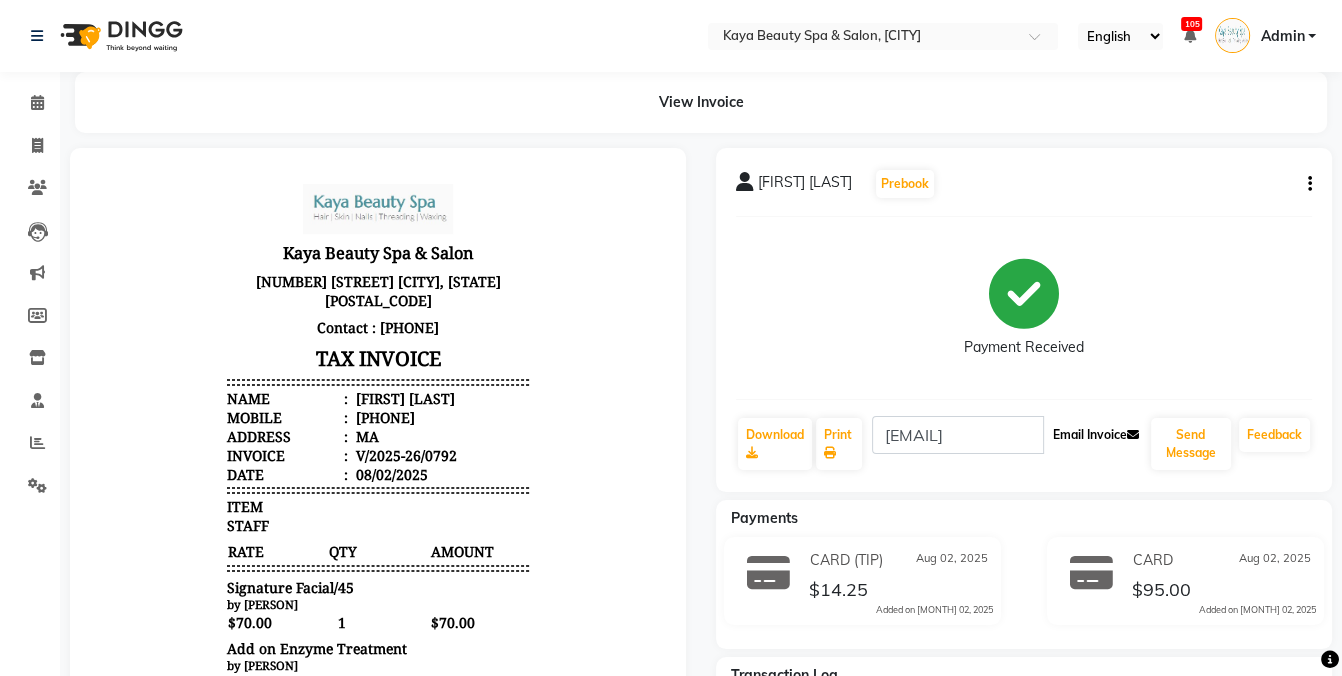 click on "Email Invoice" 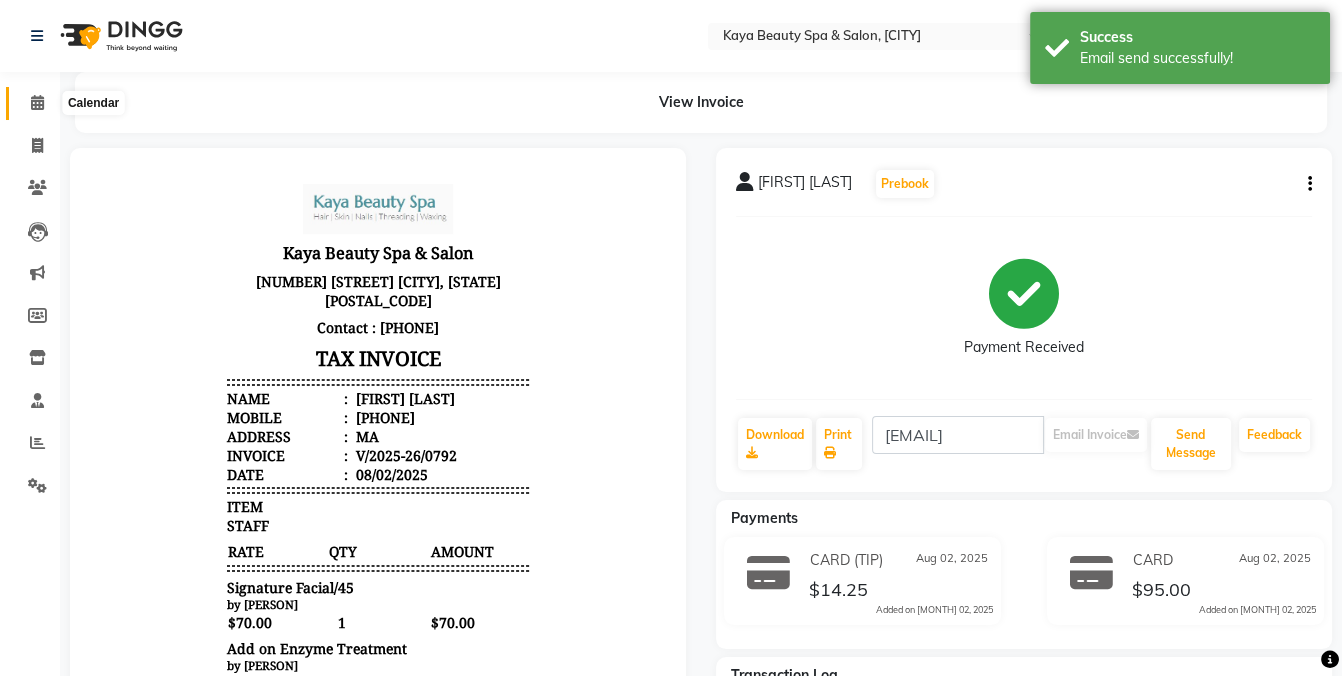 click 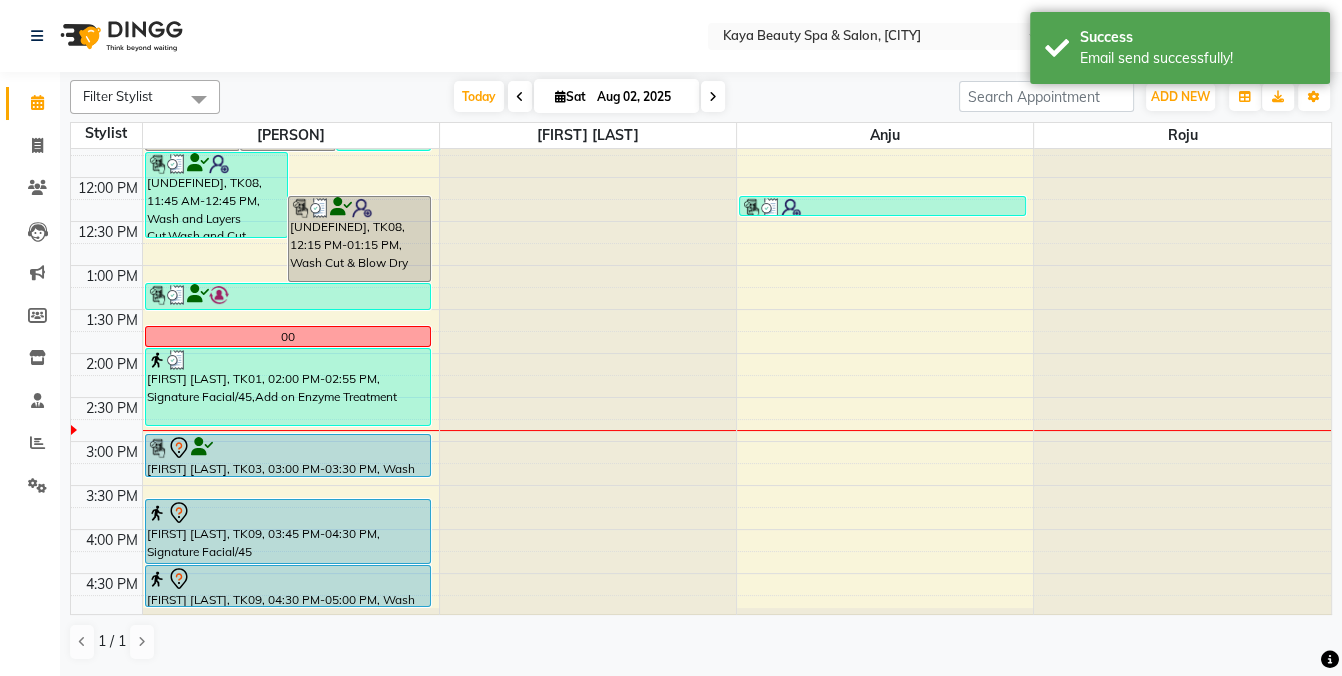 scroll, scrollTop: 314, scrollLeft: 0, axis: vertical 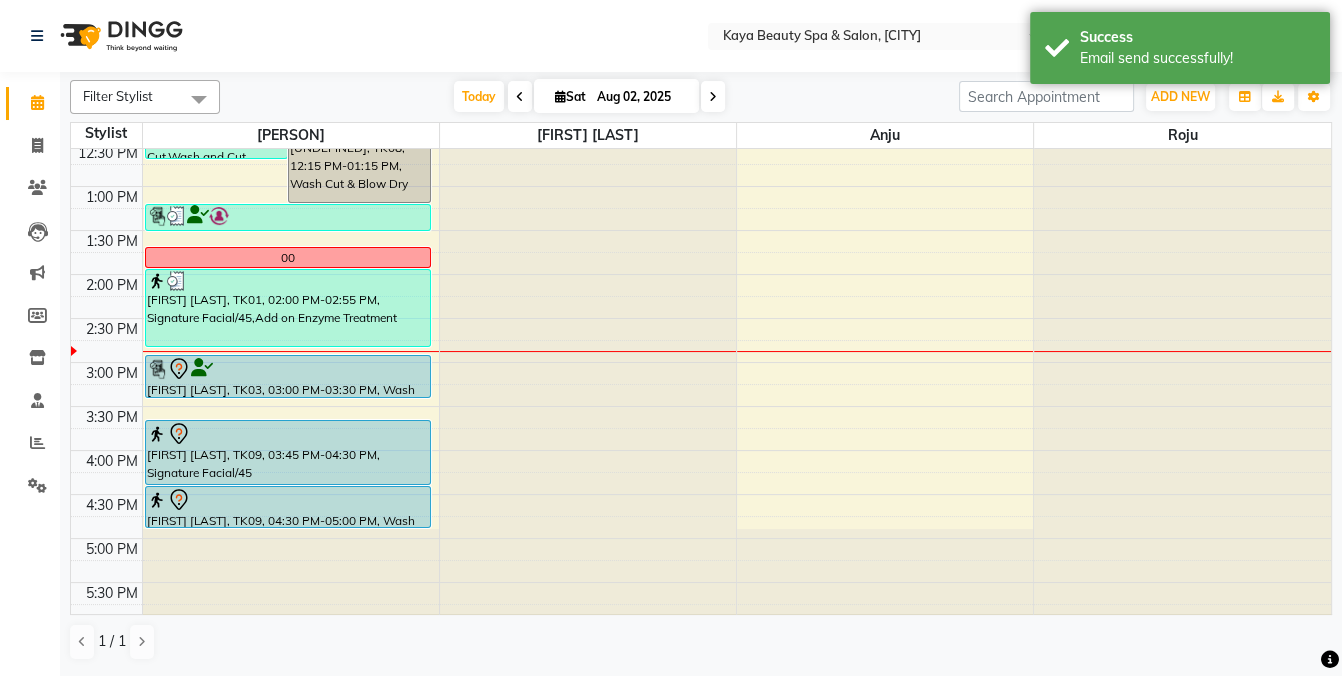 click on "00" at bounding box center [288, 257] 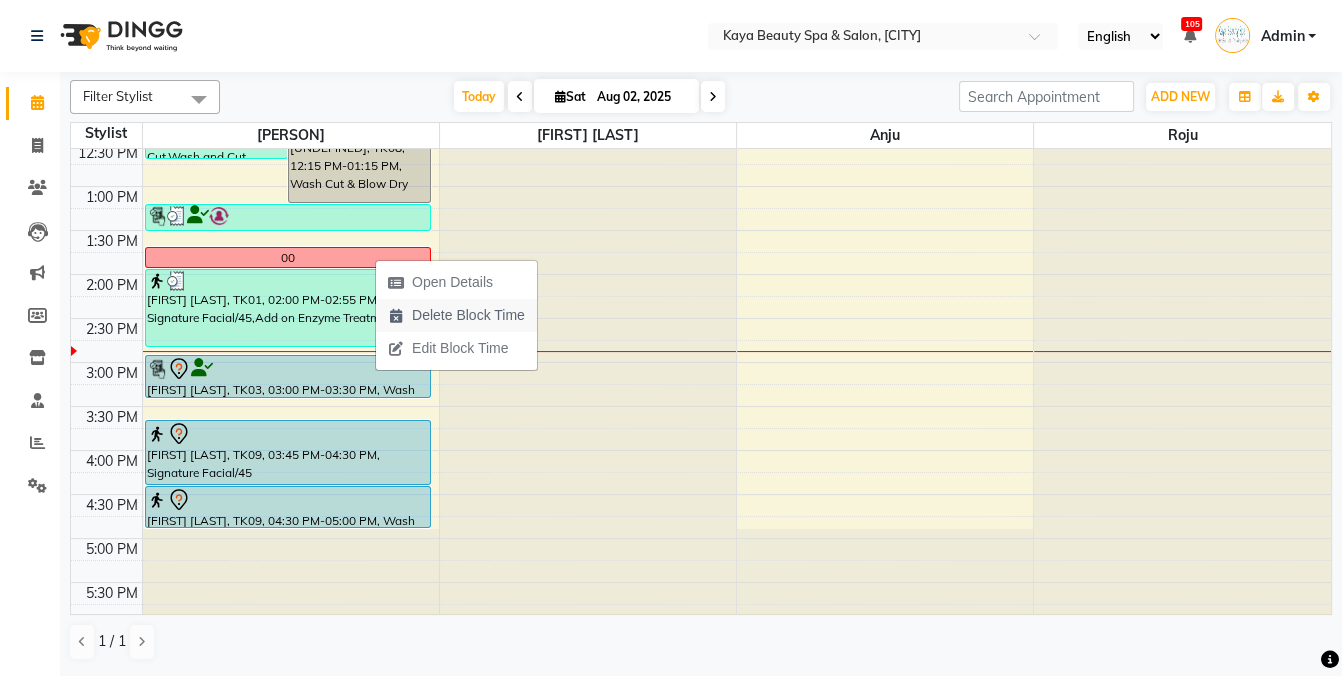 click on "Delete Block Time" at bounding box center (468, 315) 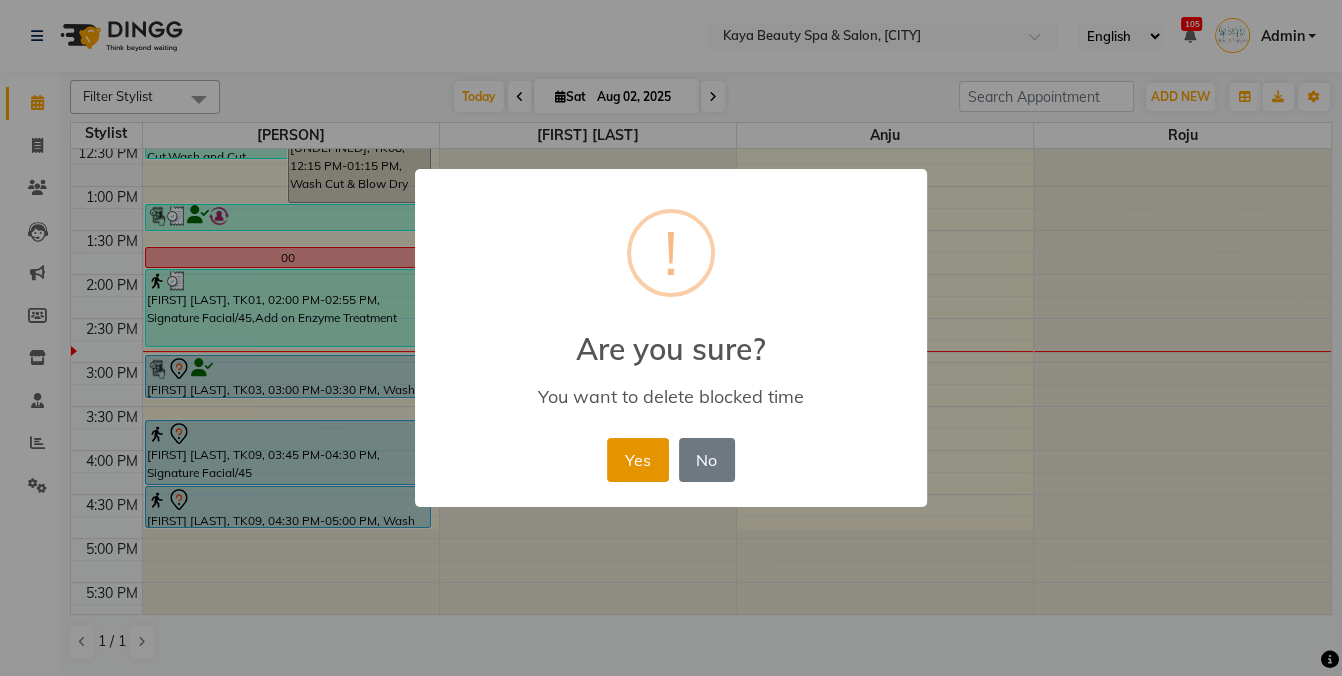 click on "Yes" at bounding box center [637, 460] 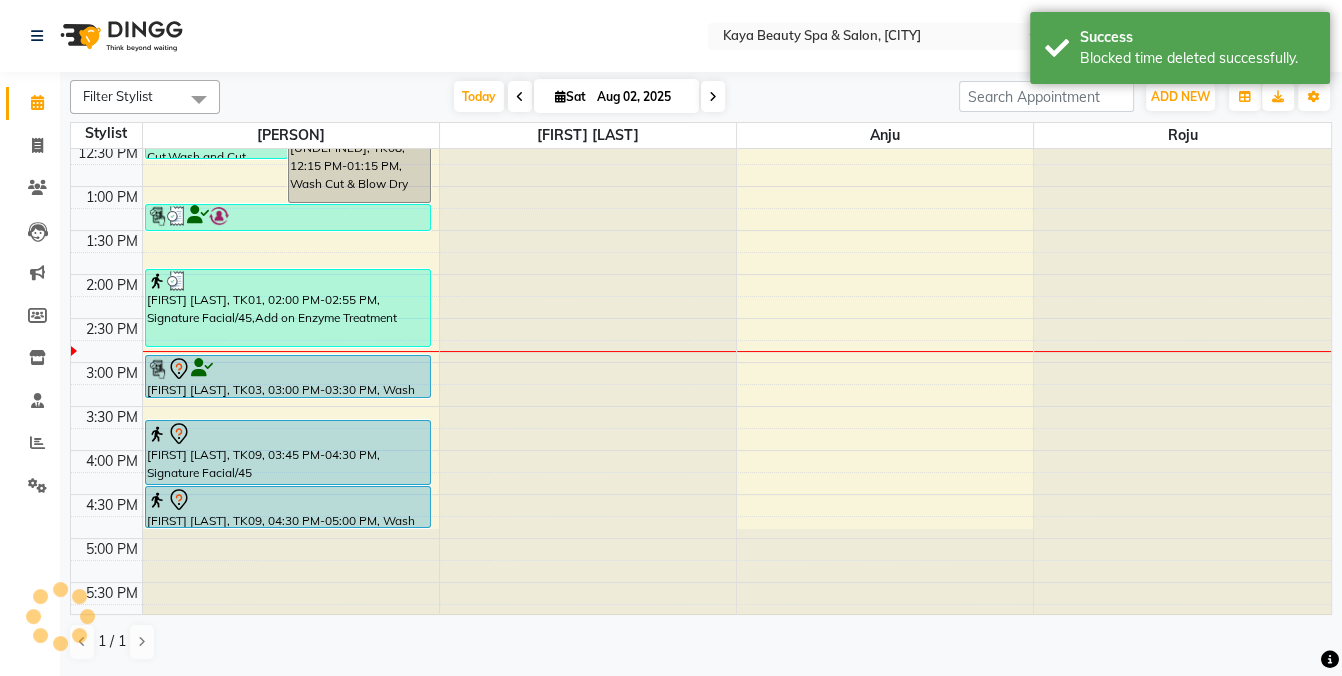 click on "9:00 AM 9:30 AM 10:00 AM 10:30 AM 11:00 AM 11:30 AM 12:00 PM 12:30 PM 1:00 PM 1:30 PM 2:00 PM 2:30 PM 3:00 PM 3:30 PM 4:00 PM 4:30 PM 5:00 PM 5:30 PM     [FIRST] [LAST], TK04, 11:15 AM-11:45 AM, Wash and Cut     [FIRST] [LAST], TK05, 11:15 AM-11:45 AM, Wash and Cut     [FIRST] [LAST], TK06, 11:15 AM-11:45 AM, Wash and Cut     [UNDEFINED], TK08, 11:45 AM-12:45 PM, Wash and Layers Cut,Wash and Cut     [UNDEFINED], TK08, 12:15 PM-01:15 PM, Wash Cut & Blow Dry     [FIRST] [LAST], TK02, 10:15 AM-10:30 AM, Eyebrows  Threading     [FIRST] [LAST], TK07, 01:15 PM-01:35 PM, Eyebrow Henna     [FIRST] [LAST], TK01, 02:00 PM-02:55 PM, Signature Facial/45,Add on Enzyme Treatment             [FIRST] [LAST], TK03, 03:00 PM-03:30 PM, Wash and Cut             [FIRST] [LAST], TK09, 03:45 PM-04:30 PM, Signature Facial/45             [FIRST] [LAST], TK09, 04:30 PM-05:00 PM, Wash and Cut     [UNDEFINED], TK08, 12:15 PM-12:30 PM, Eyebrows  Threading" at bounding box center [701, 230] 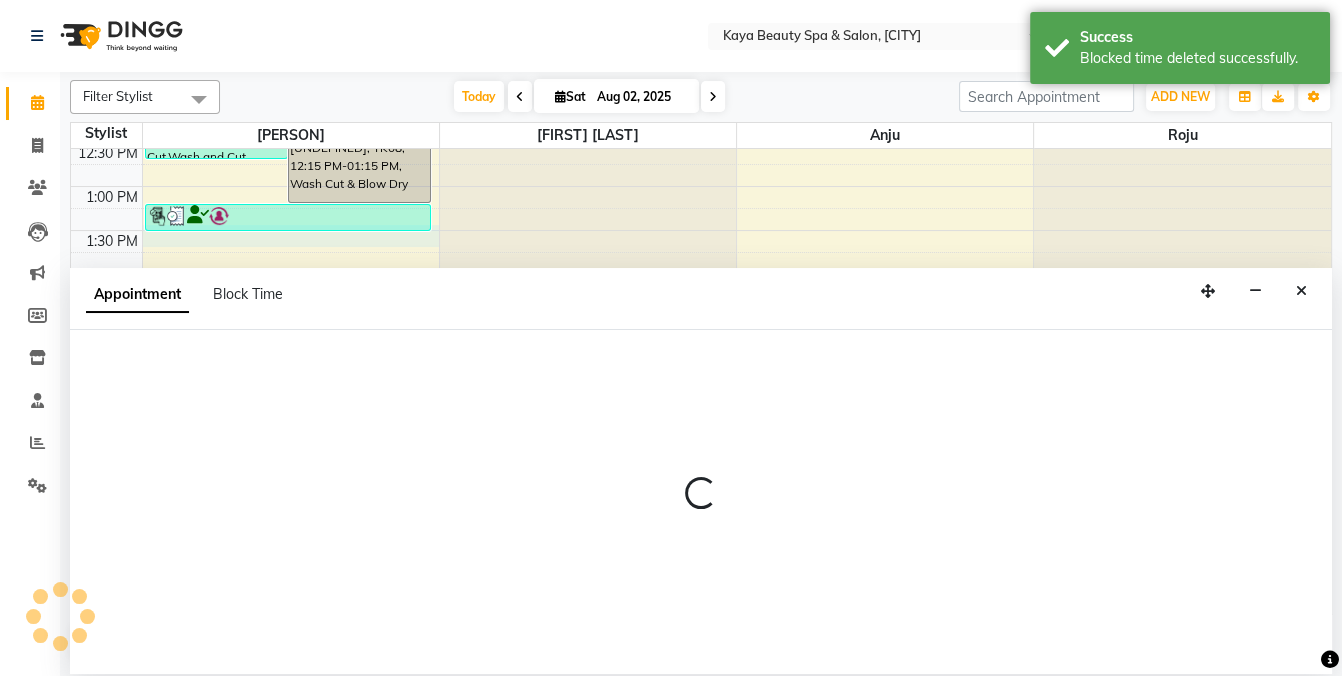 select on "19099" 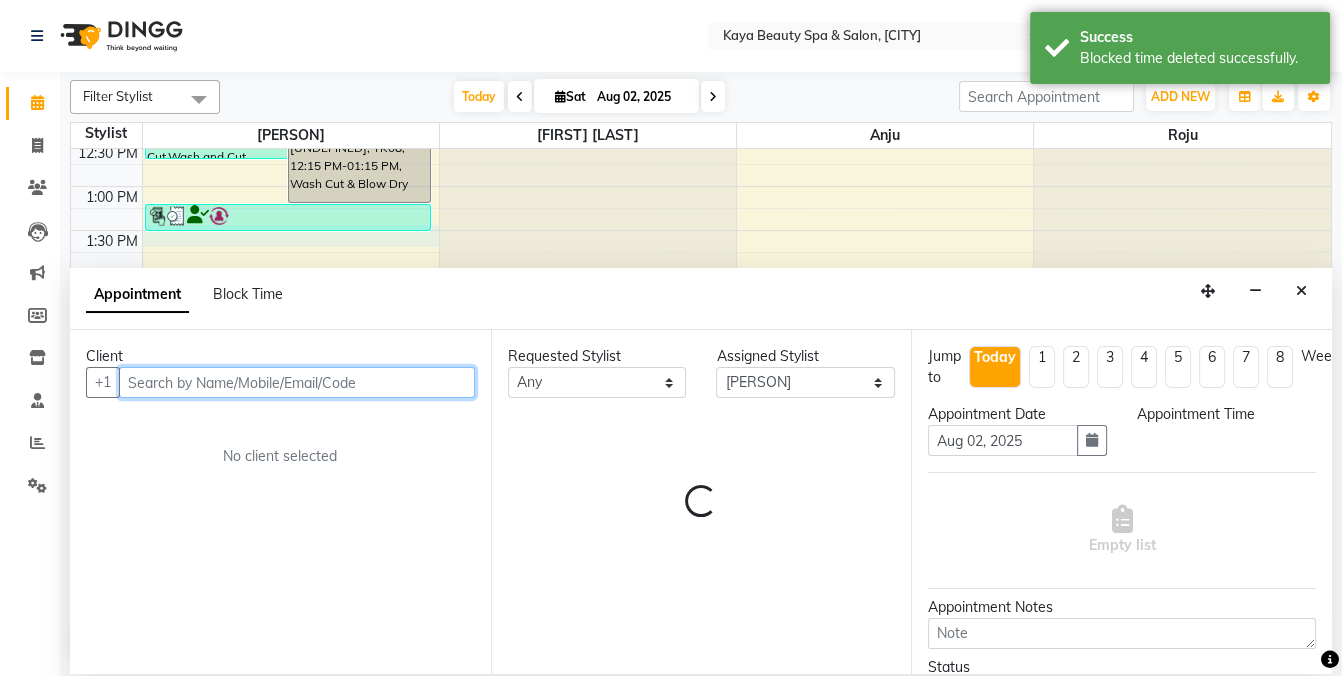 select on "810" 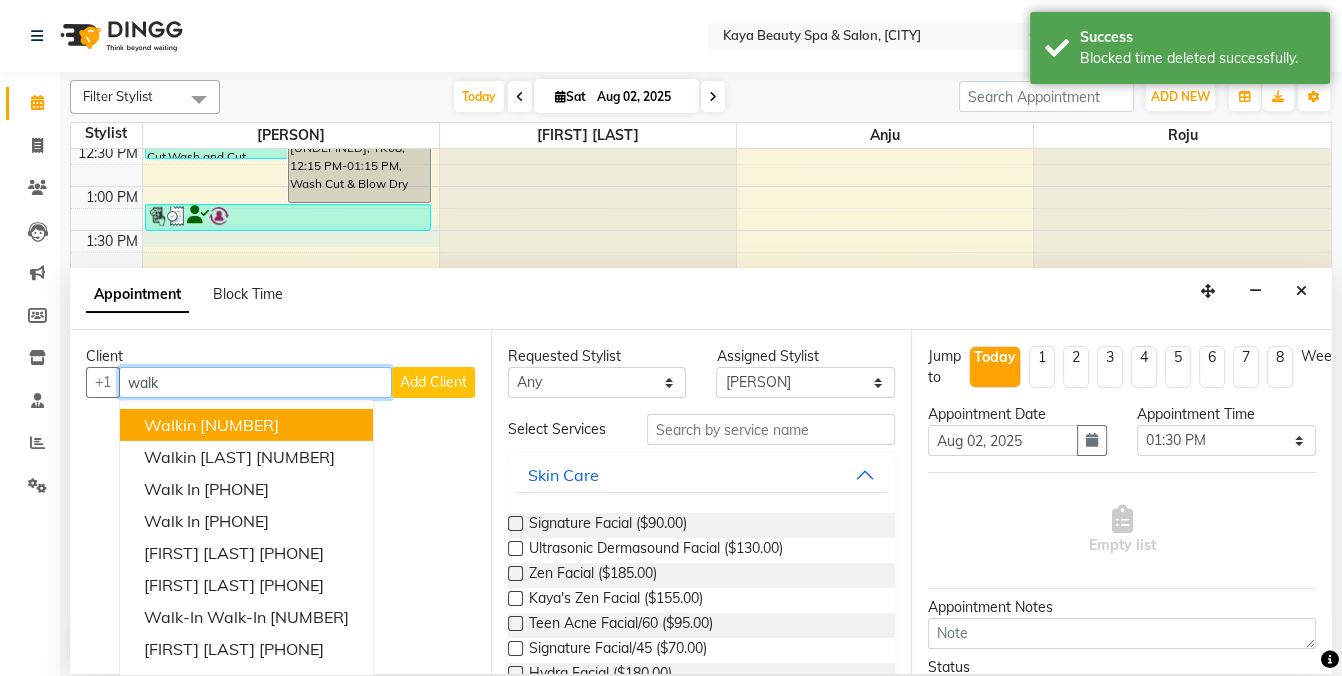 click on "[NUMBER]" at bounding box center [239, 425] 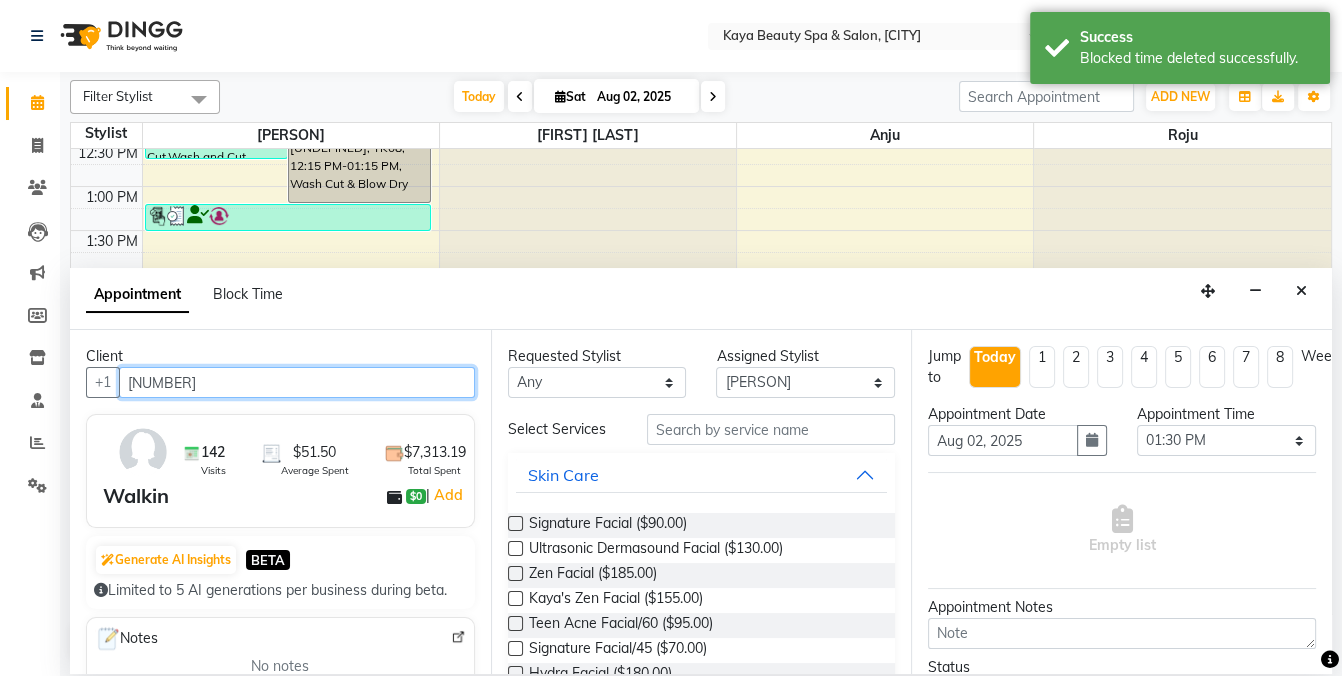 type on "[NUMBER]" 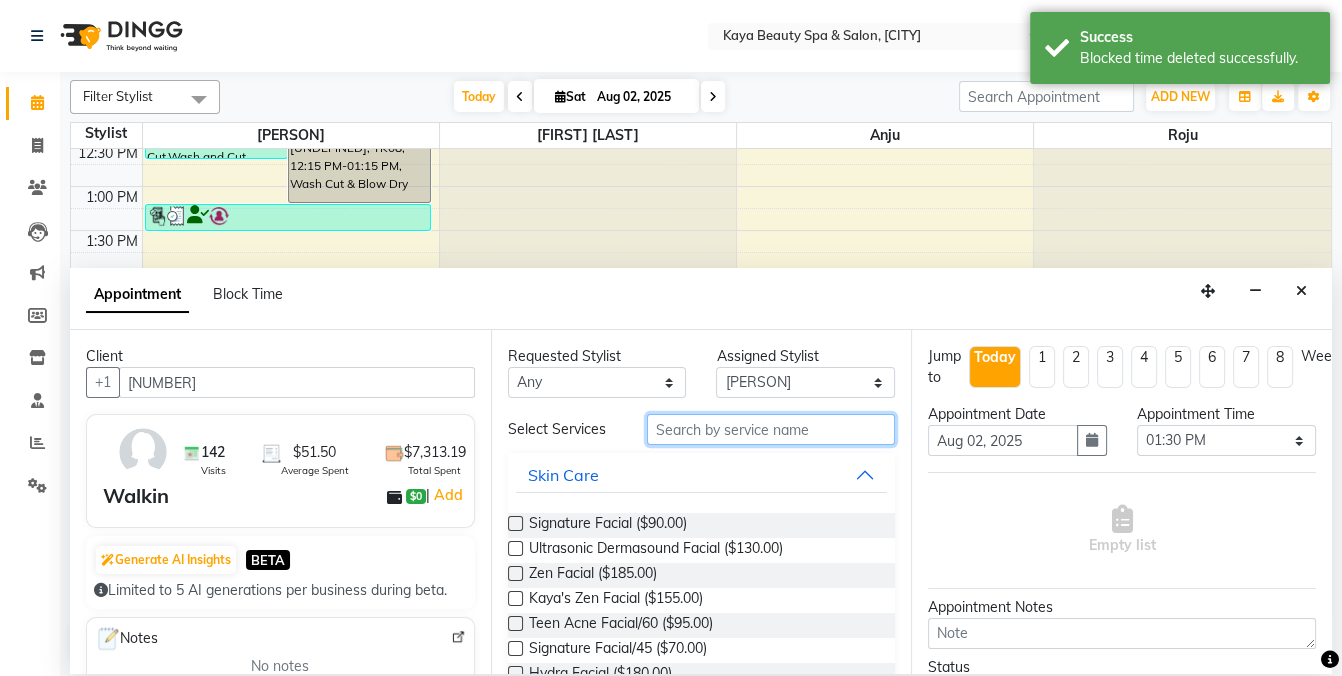 click at bounding box center [771, 429] 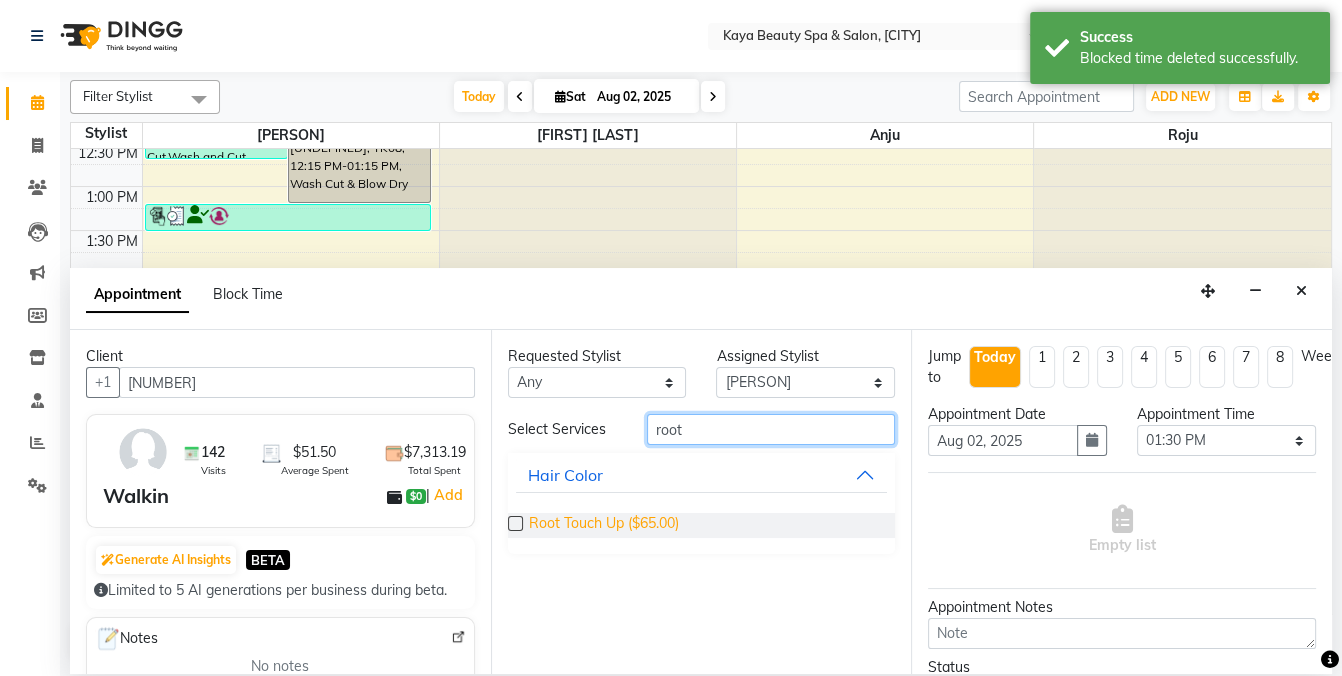 type on "root" 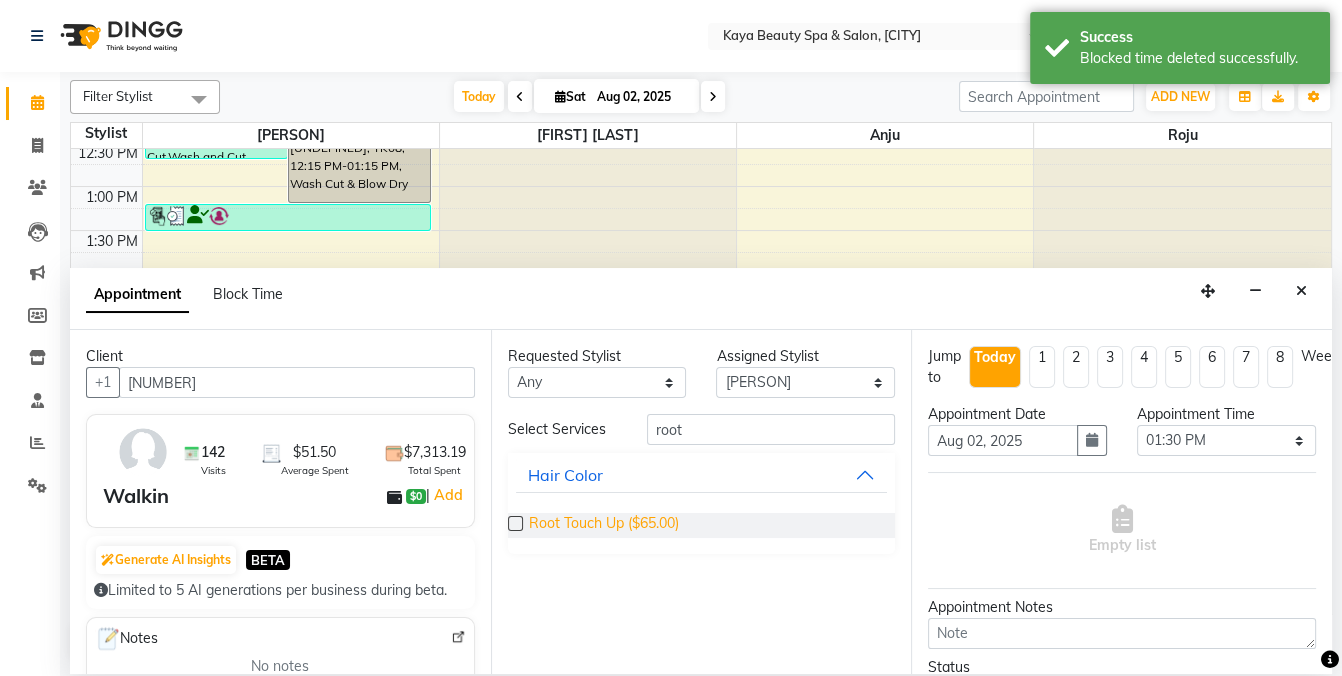 click on "Root Touch Up ($65.00)" at bounding box center (604, 525) 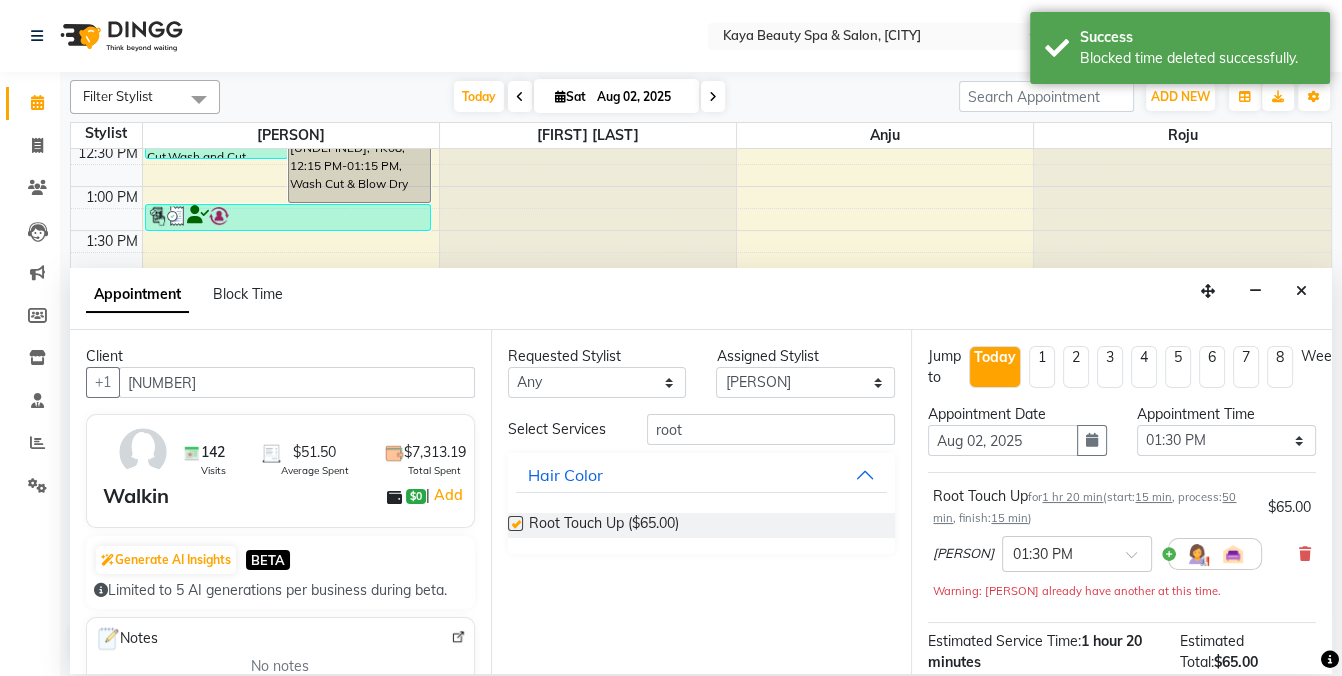 checkbox on "false" 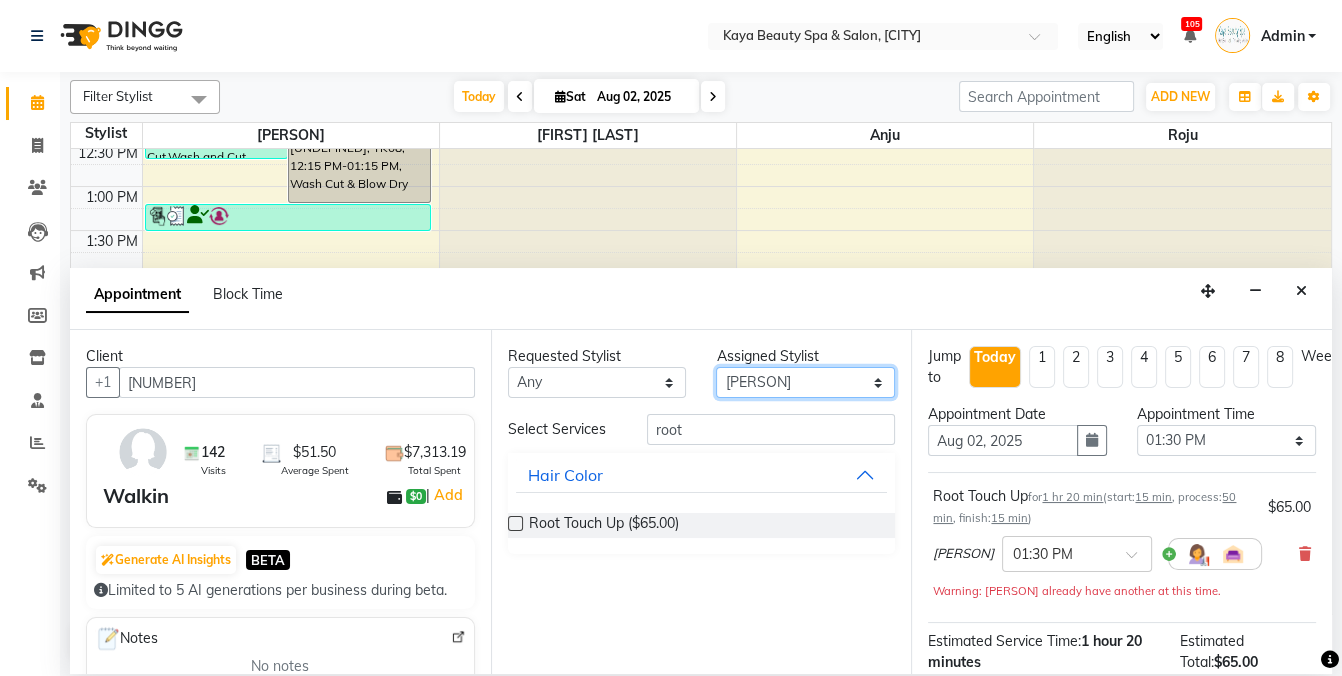 click on "Select Stylist [PERSON] [PERSON] [PERSON]" at bounding box center (805, 382) 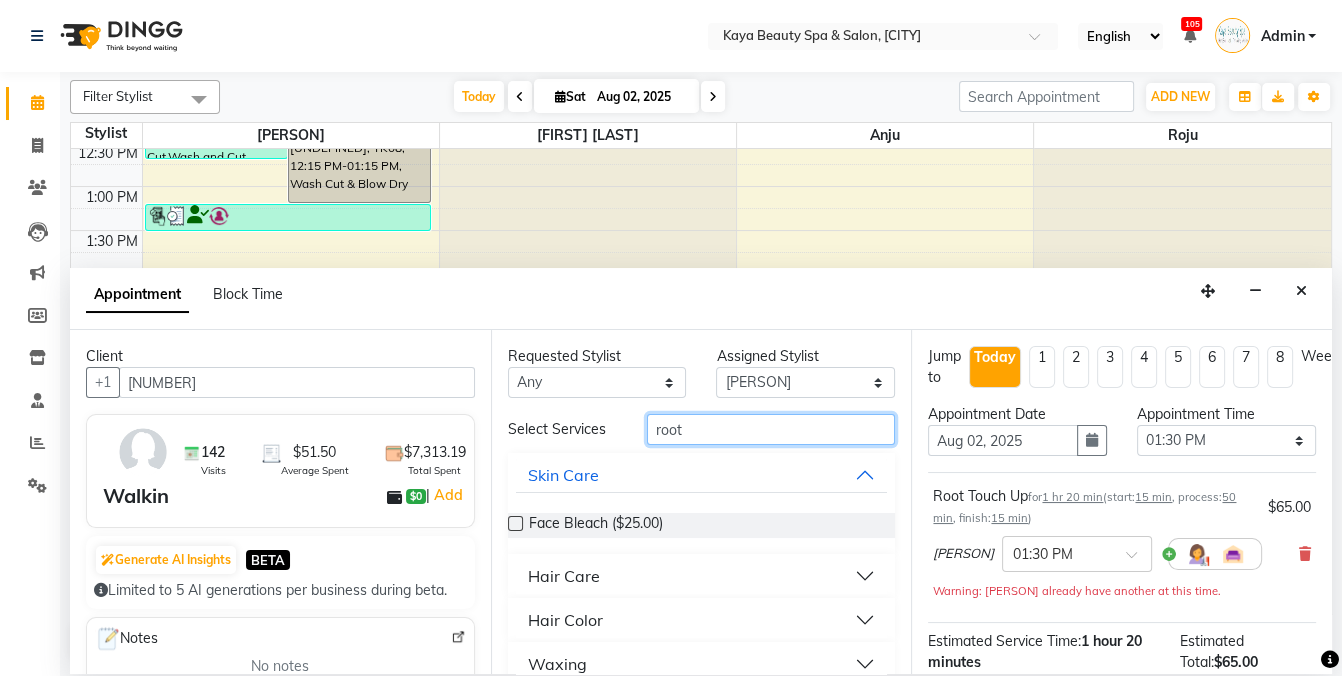 drag, startPoint x: 711, startPoint y: 433, endPoint x: 607, endPoint y: 440, distance: 104.23531 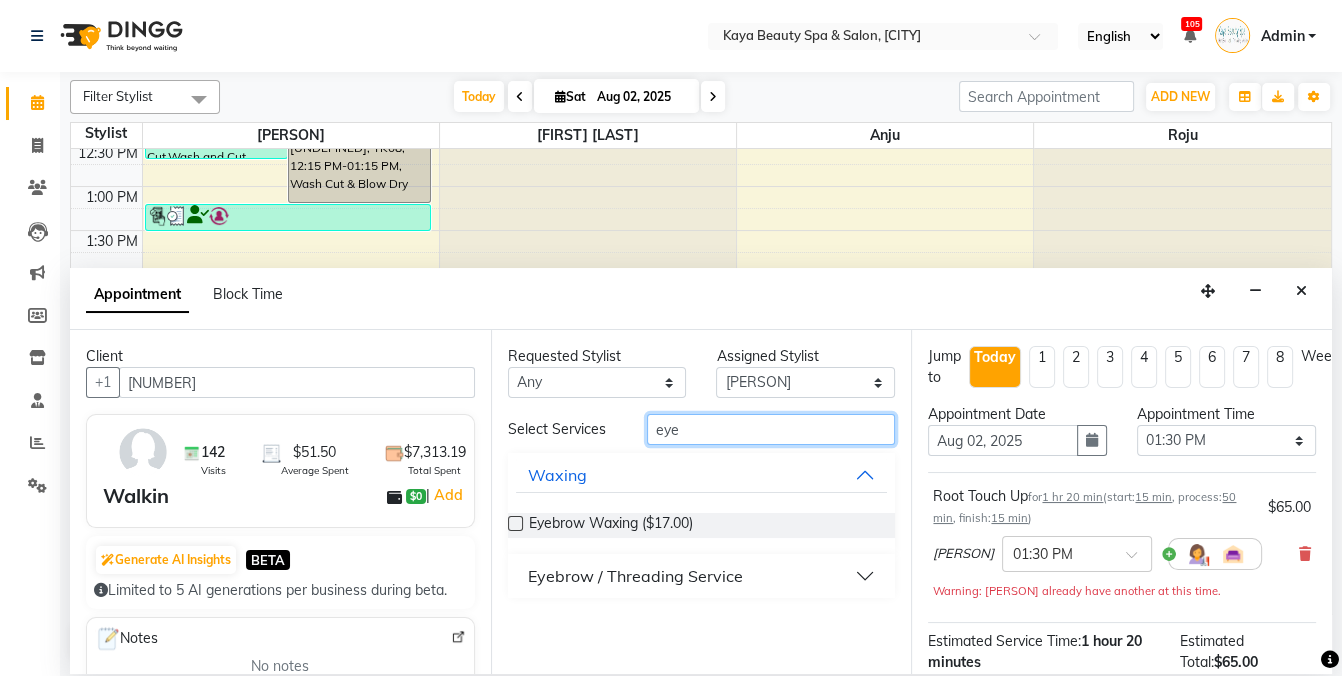 type on "eye" 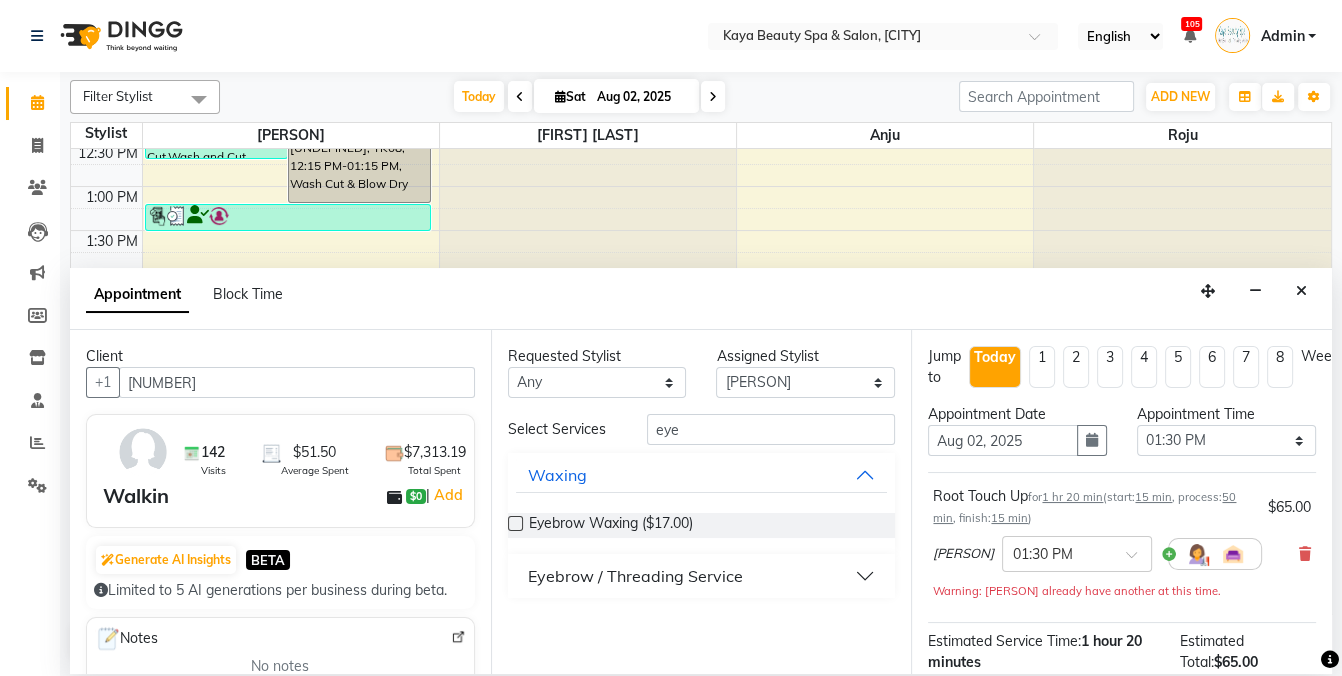 click on "Eyebrow / Threading Service" at bounding box center [635, 576] 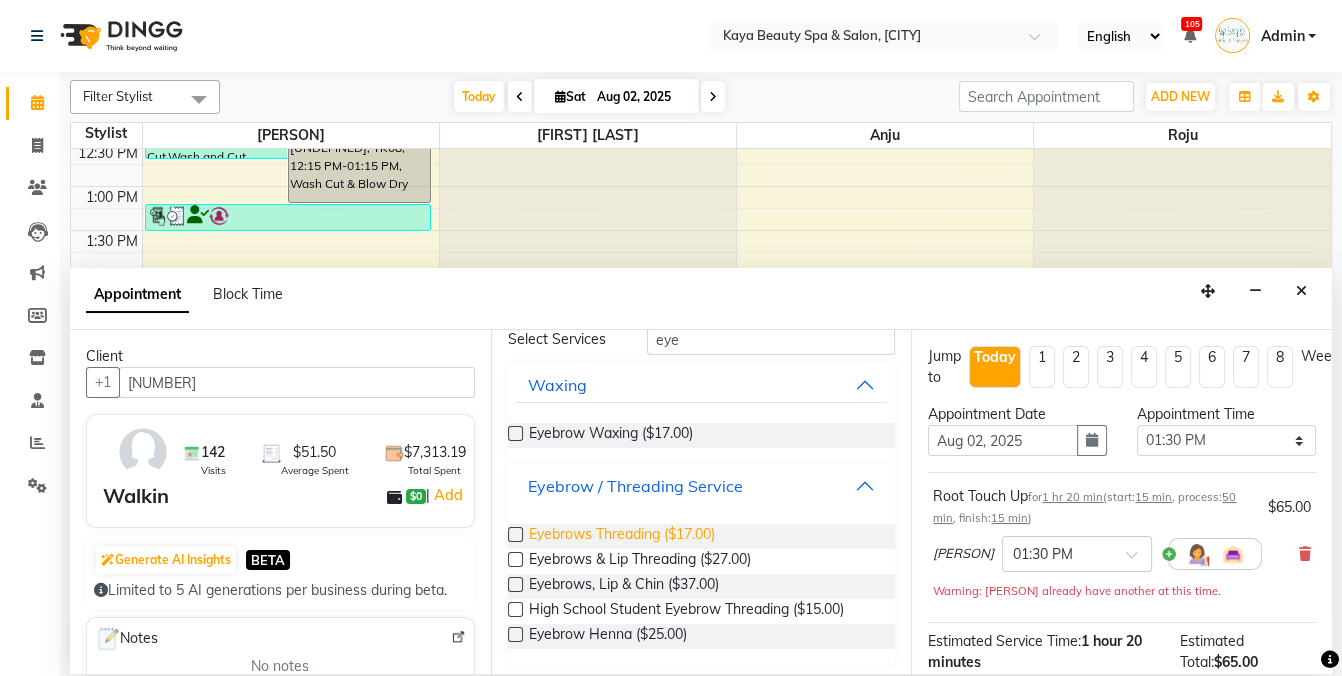 scroll, scrollTop: 97, scrollLeft: 0, axis: vertical 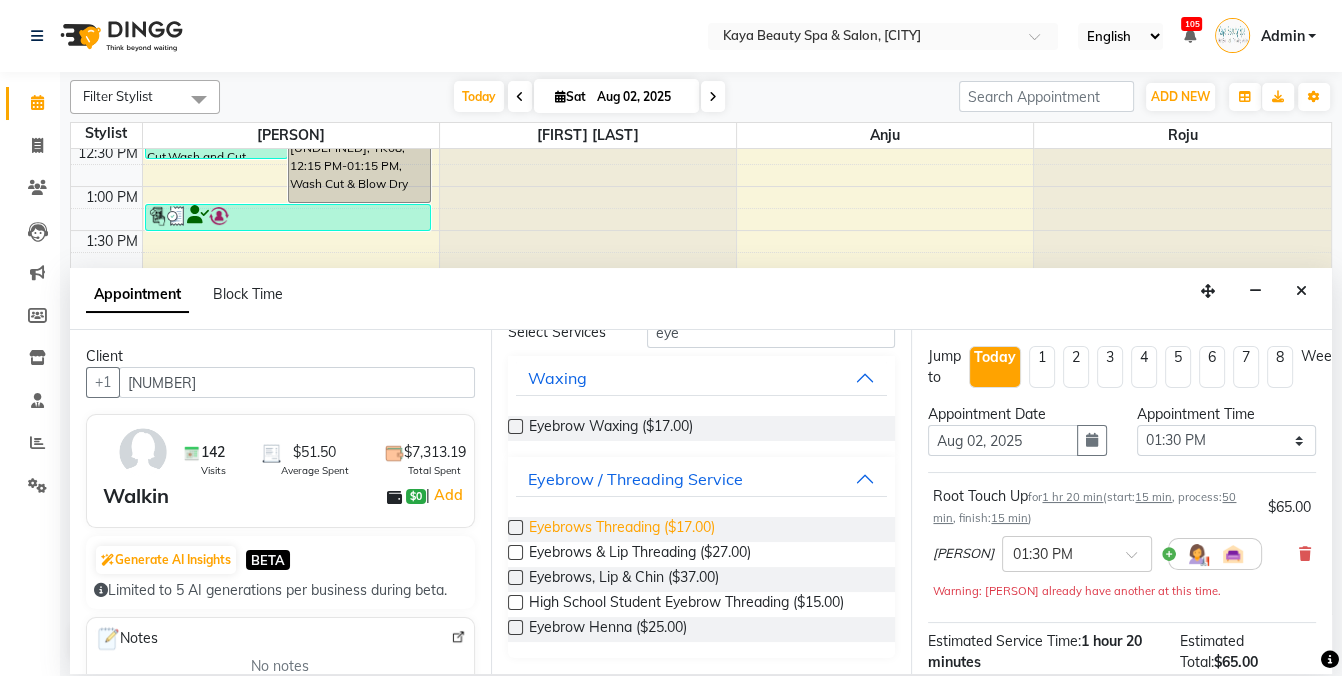 click on "Eyebrows  Threading ($17.00)" at bounding box center [622, 529] 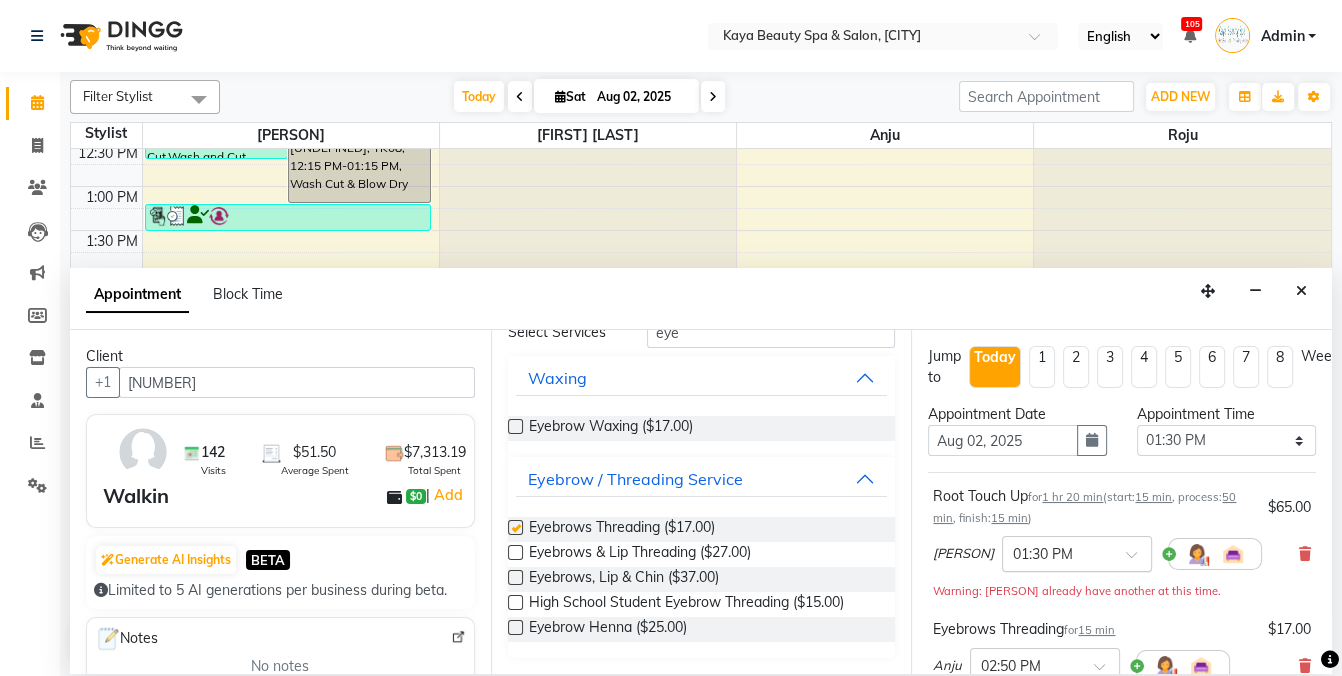 checkbox on "false" 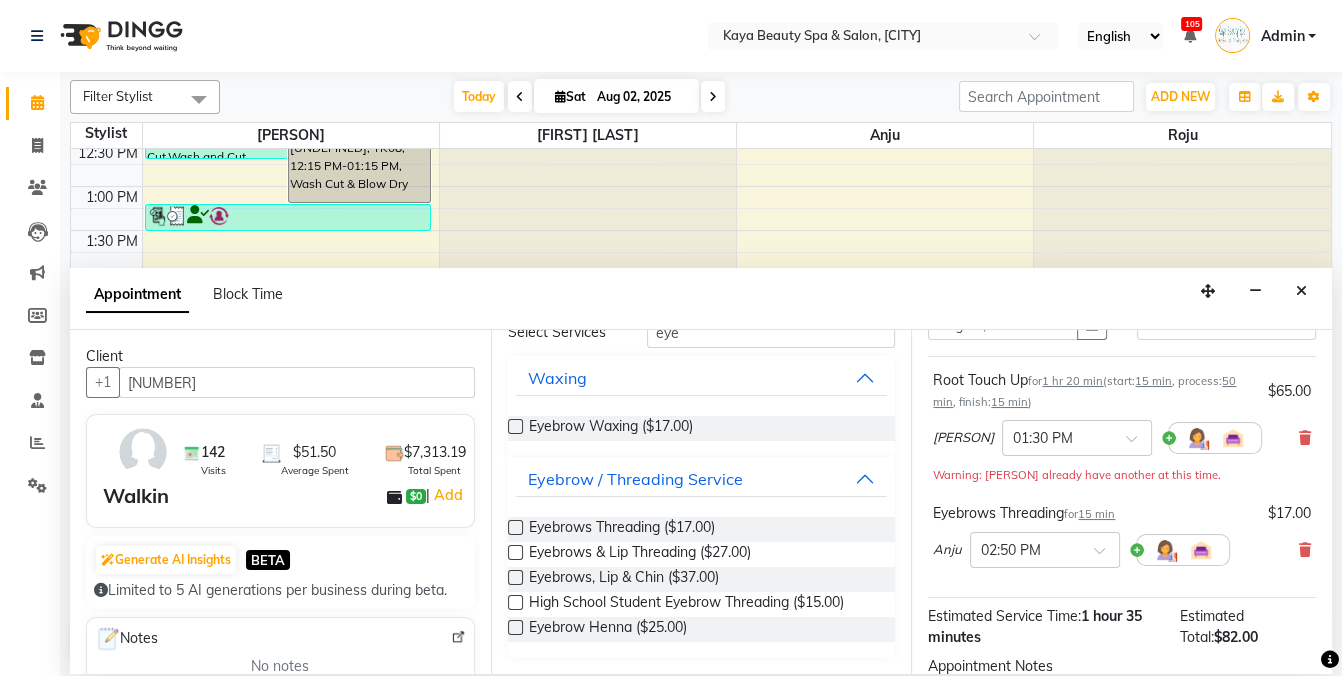 scroll, scrollTop: 335, scrollLeft: 0, axis: vertical 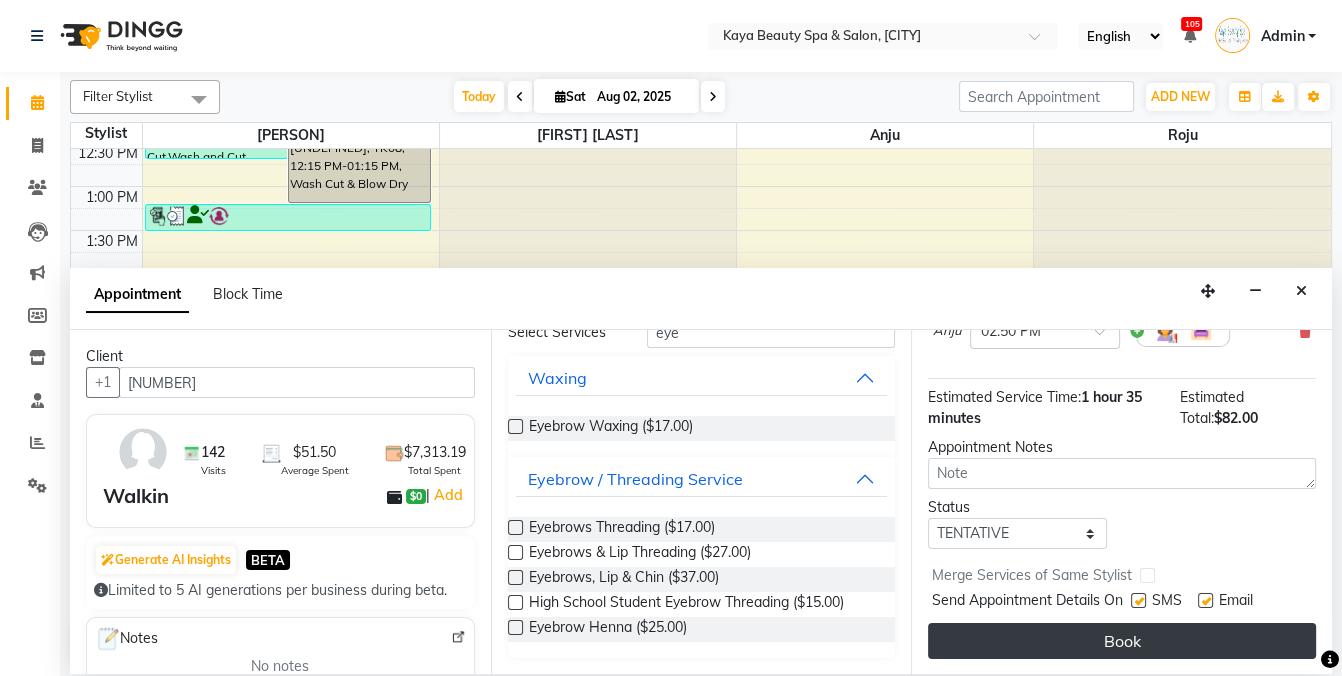 click on "Book" at bounding box center (1122, 641) 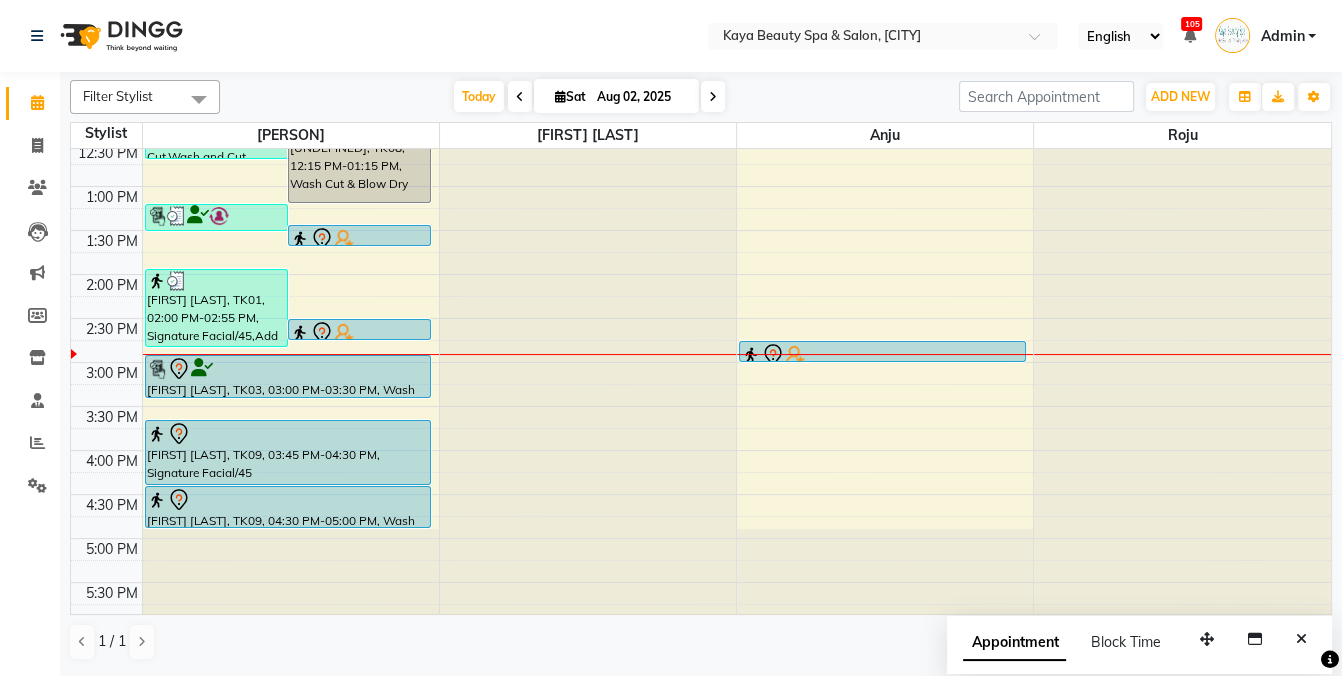 click at bounding box center (288, 369) 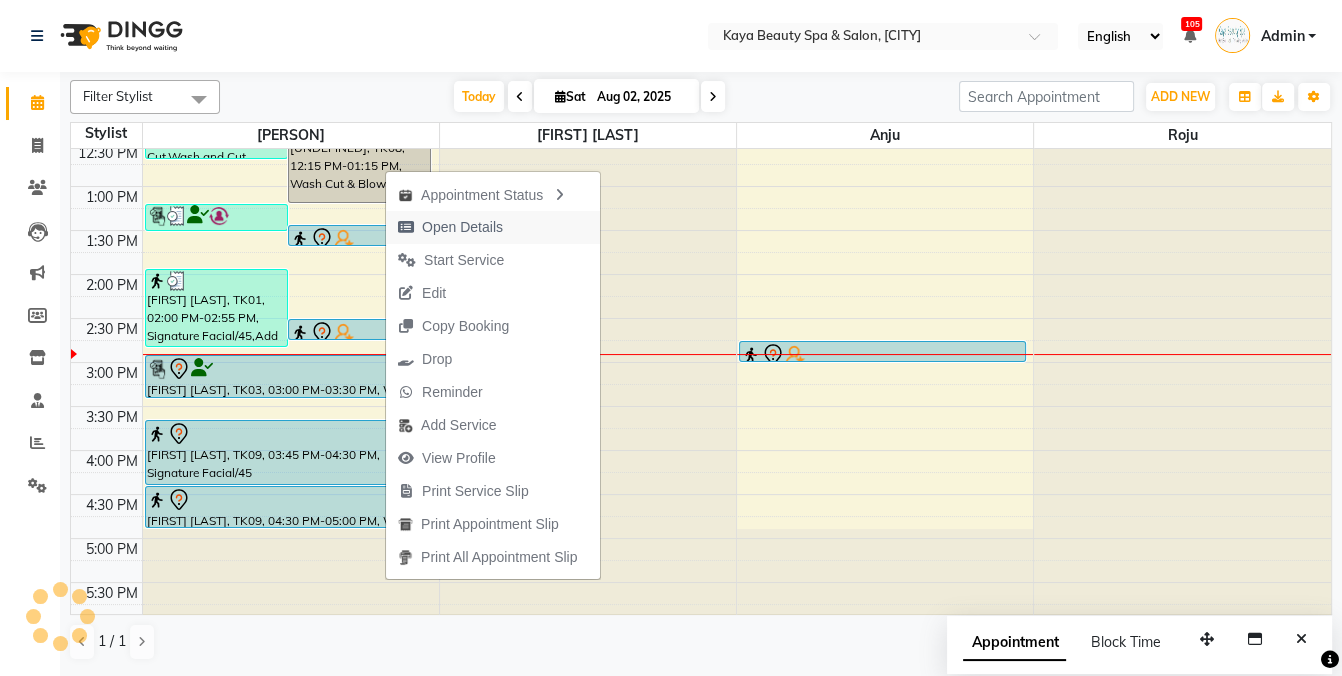 click on "Open Details" at bounding box center (462, 227) 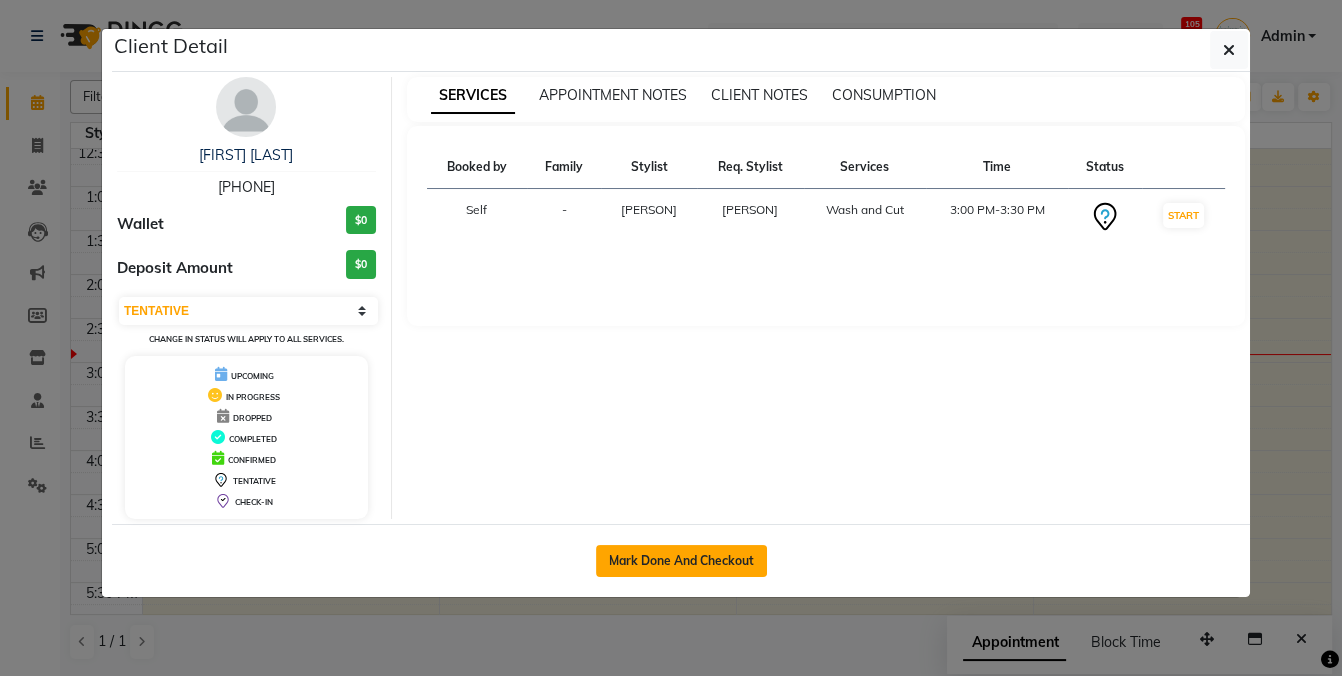 click on "Mark Done And Checkout" 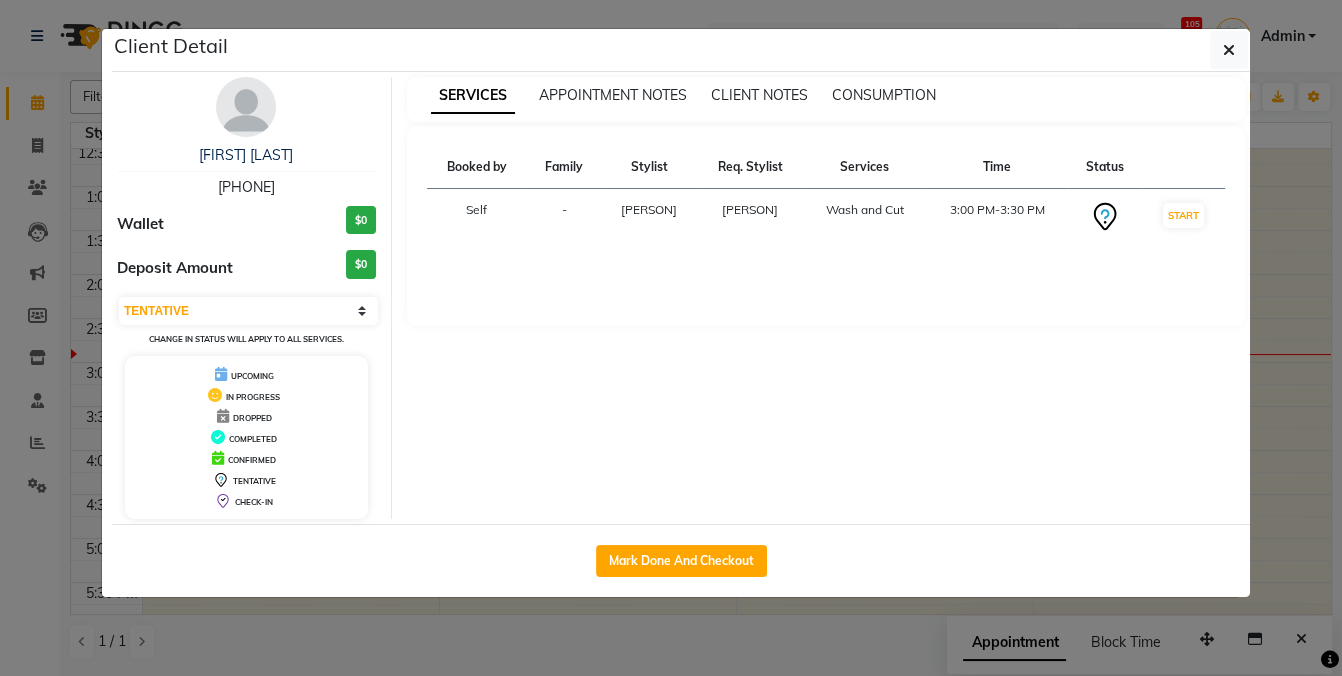 select on "service" 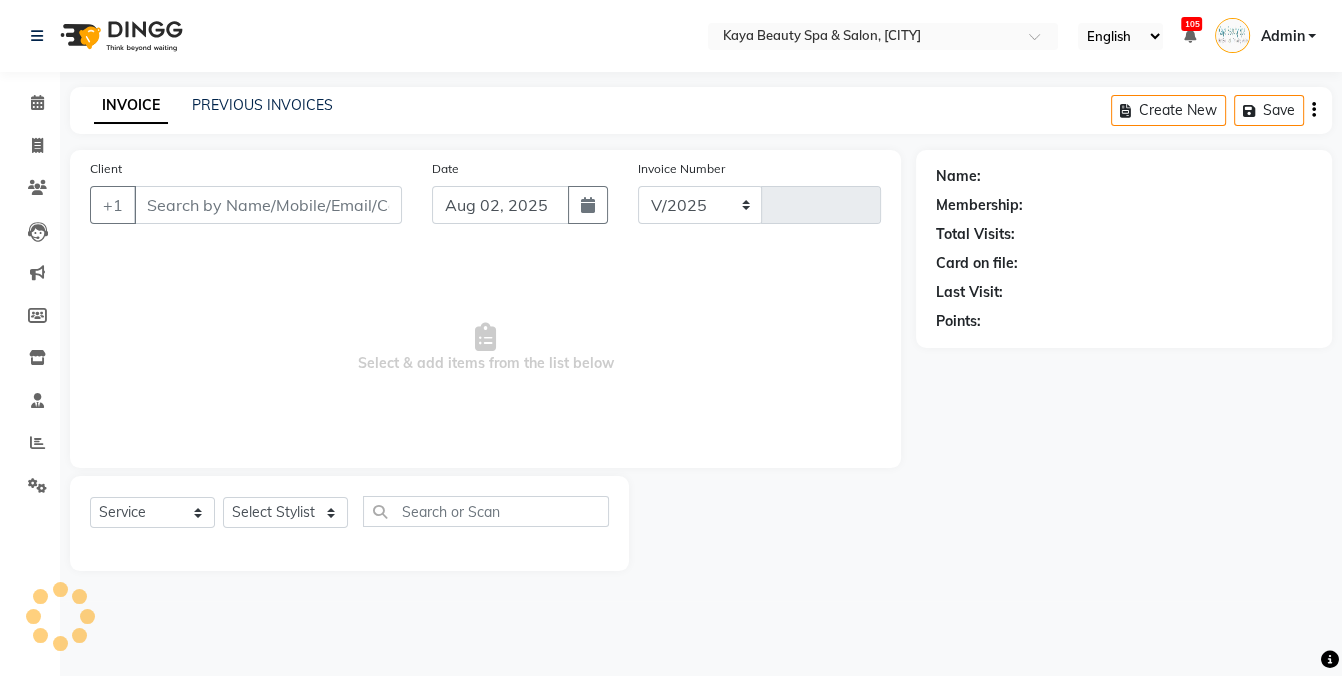 select on "3896" 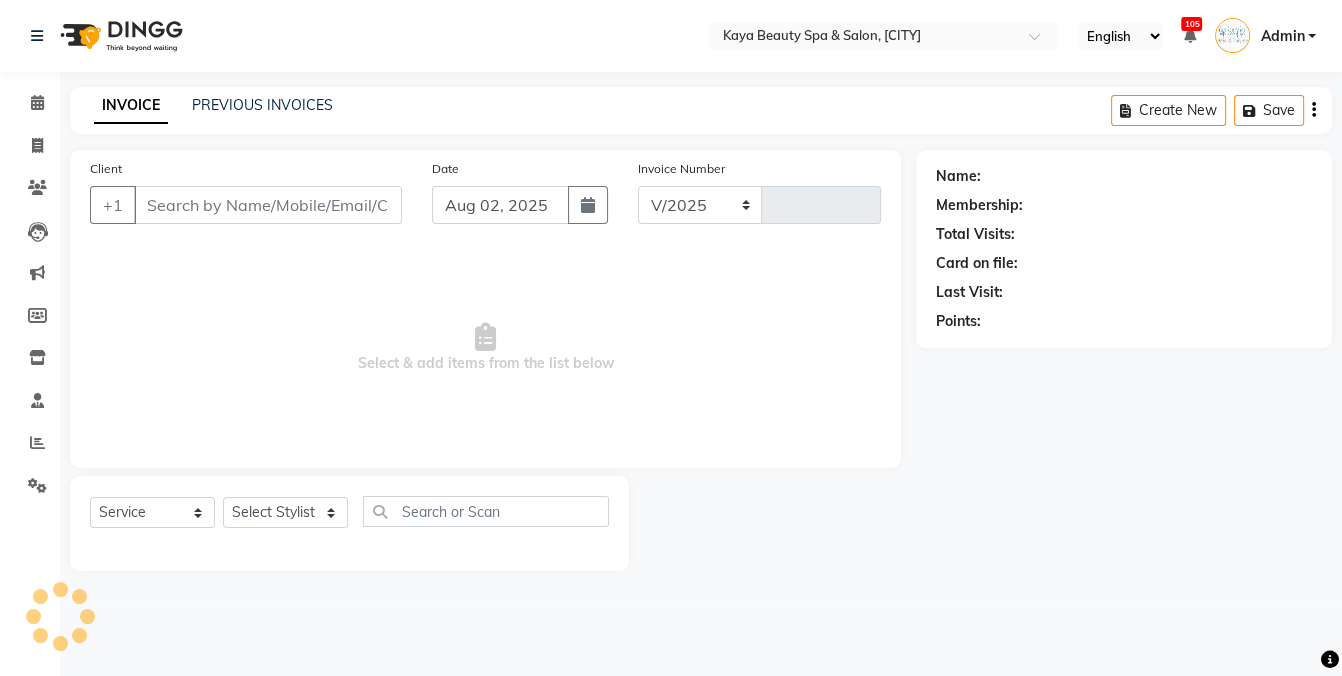 type on "0793" 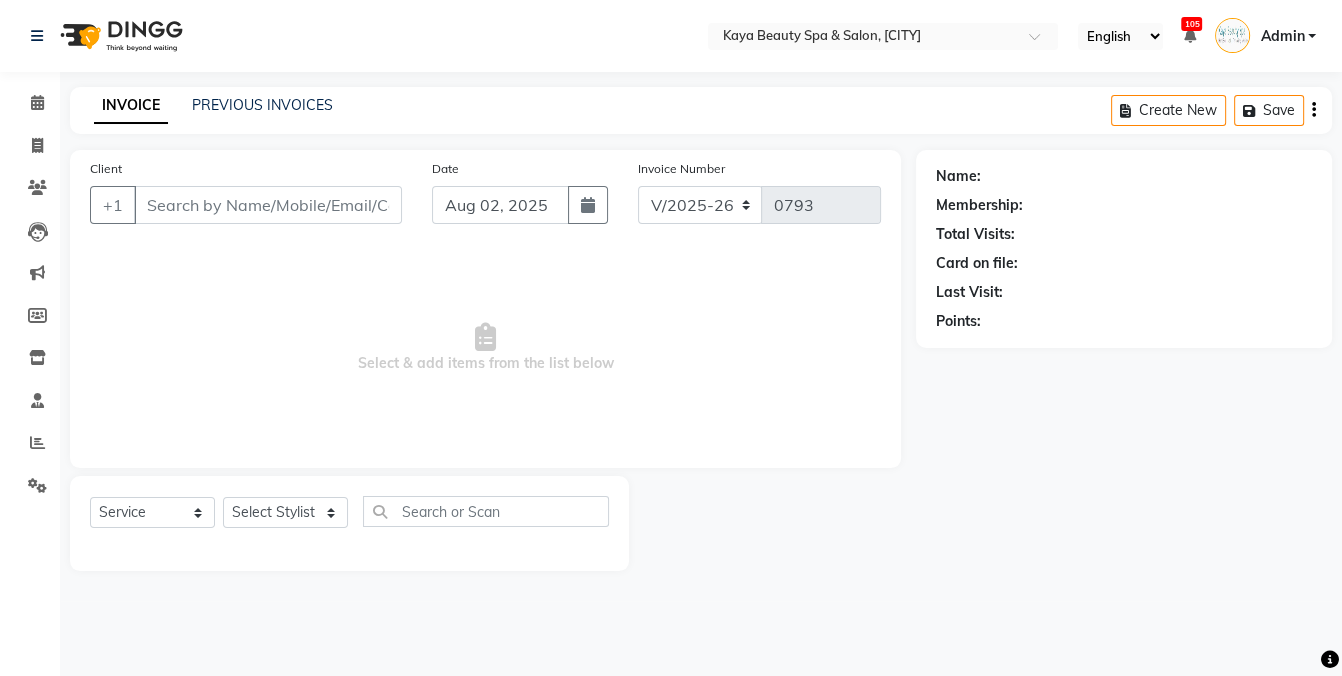 select on "19099" 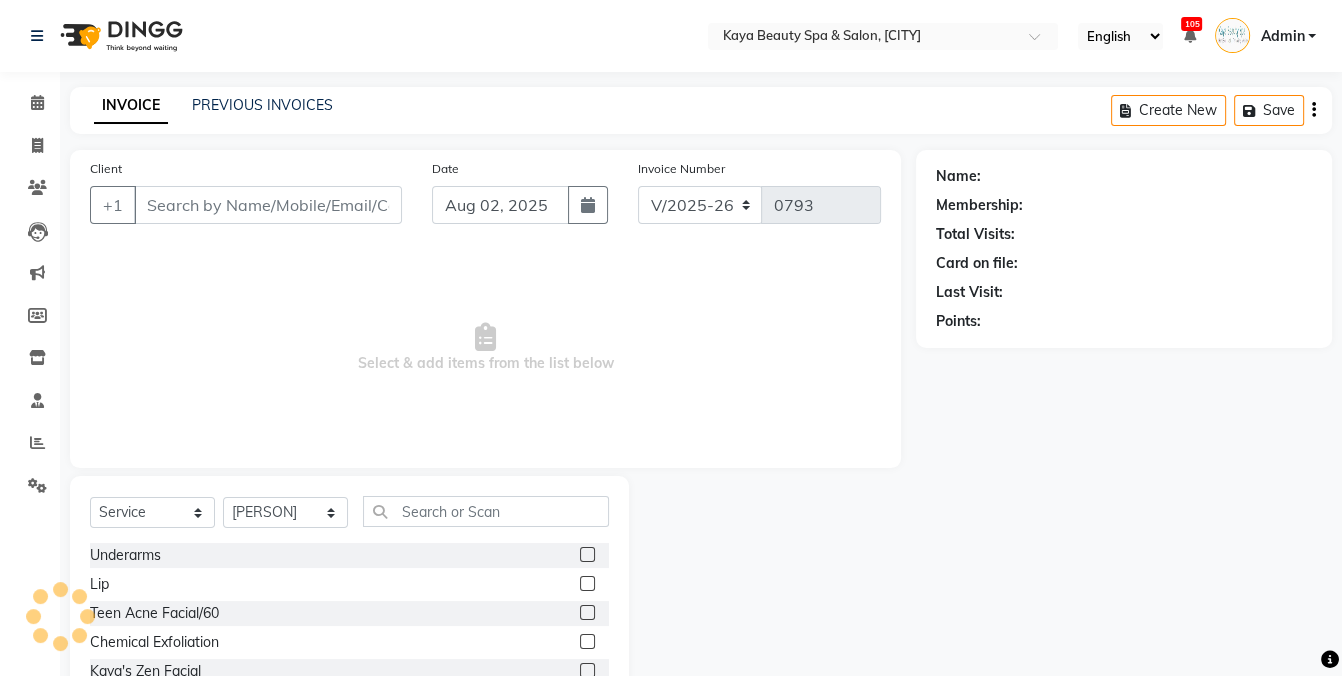 type on "[PHONE]" 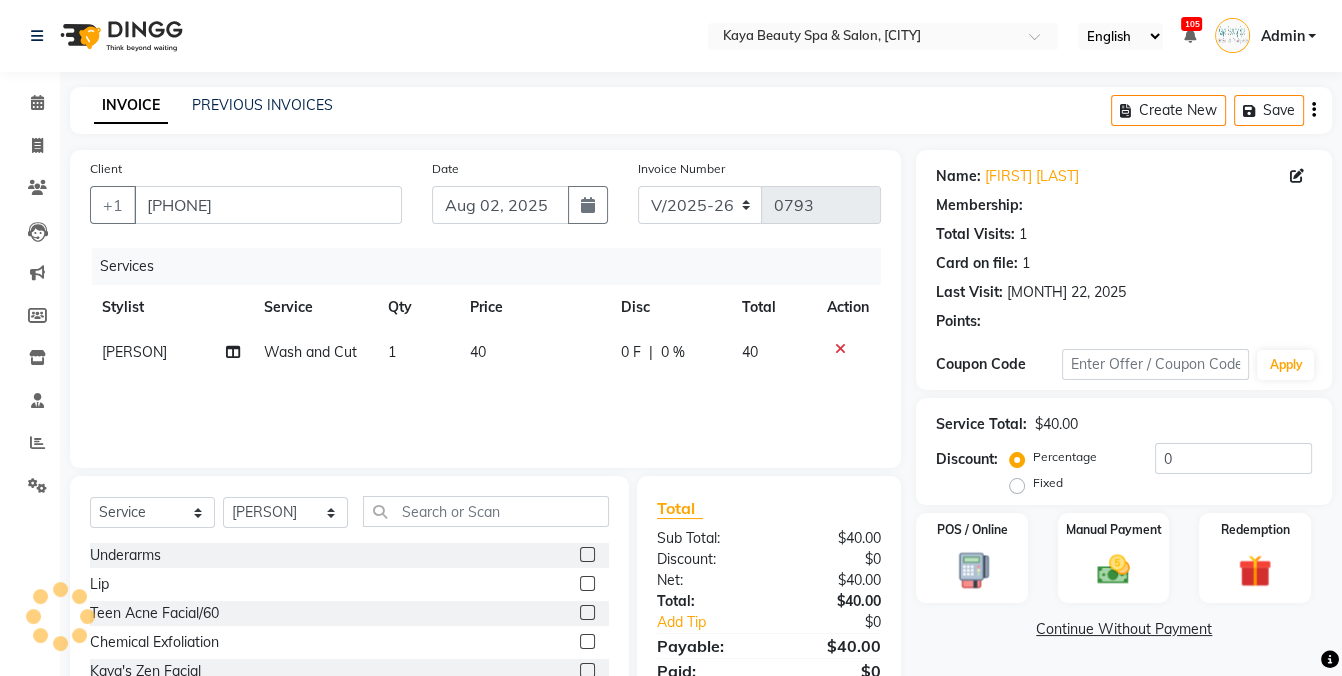 select on "1: Object" 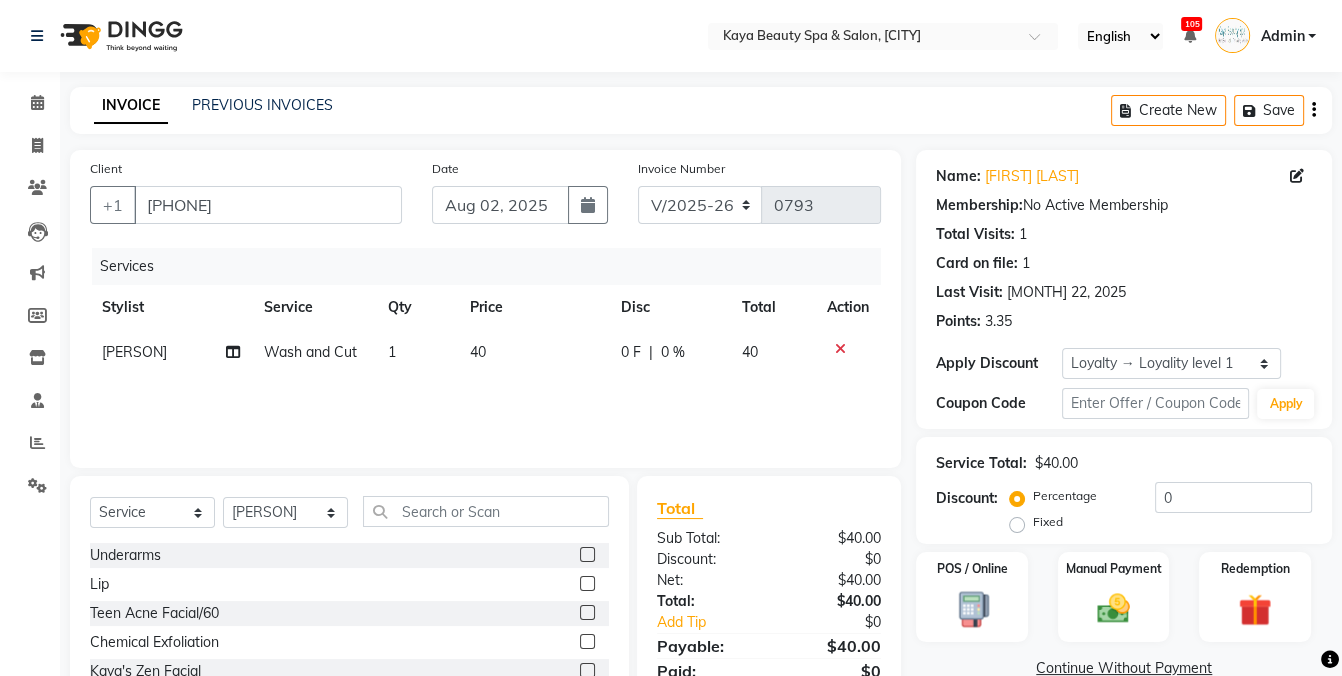 scroll, scrollTop: 61, scrollLeft: 0, axis: vertical 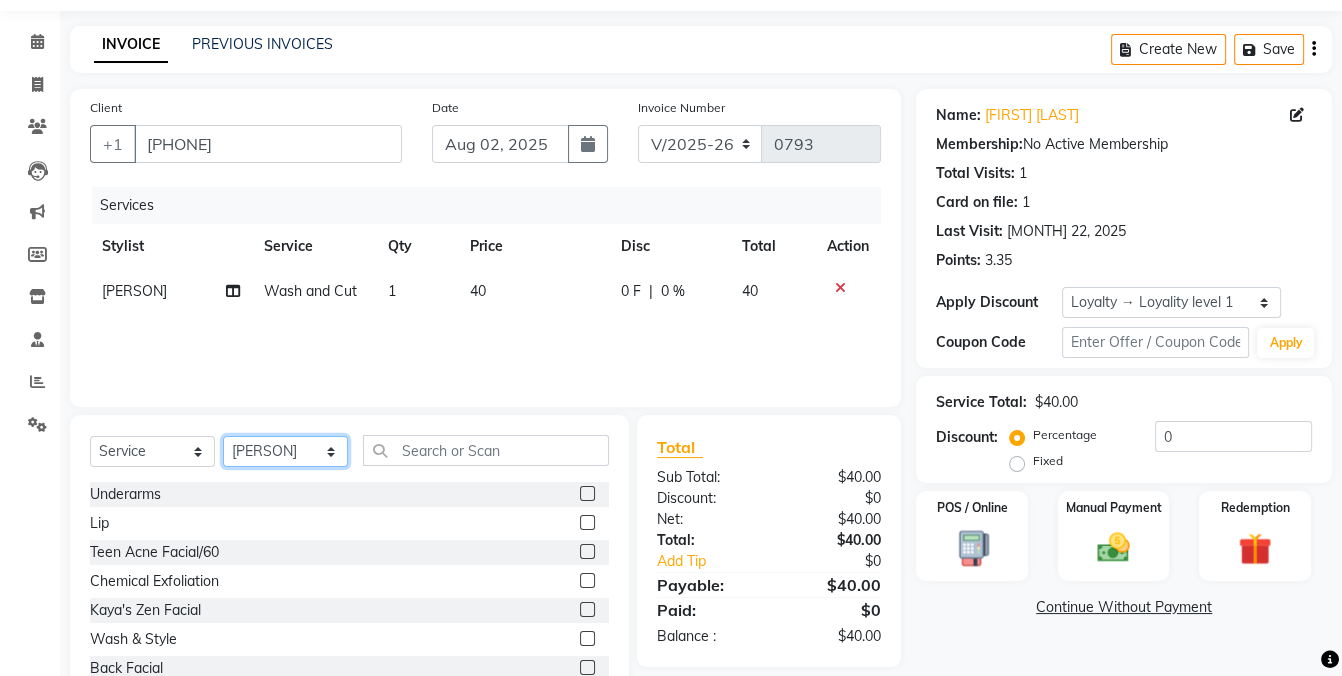 click on "Select Stylist [PERSON] [PERSON] [PERSON]" 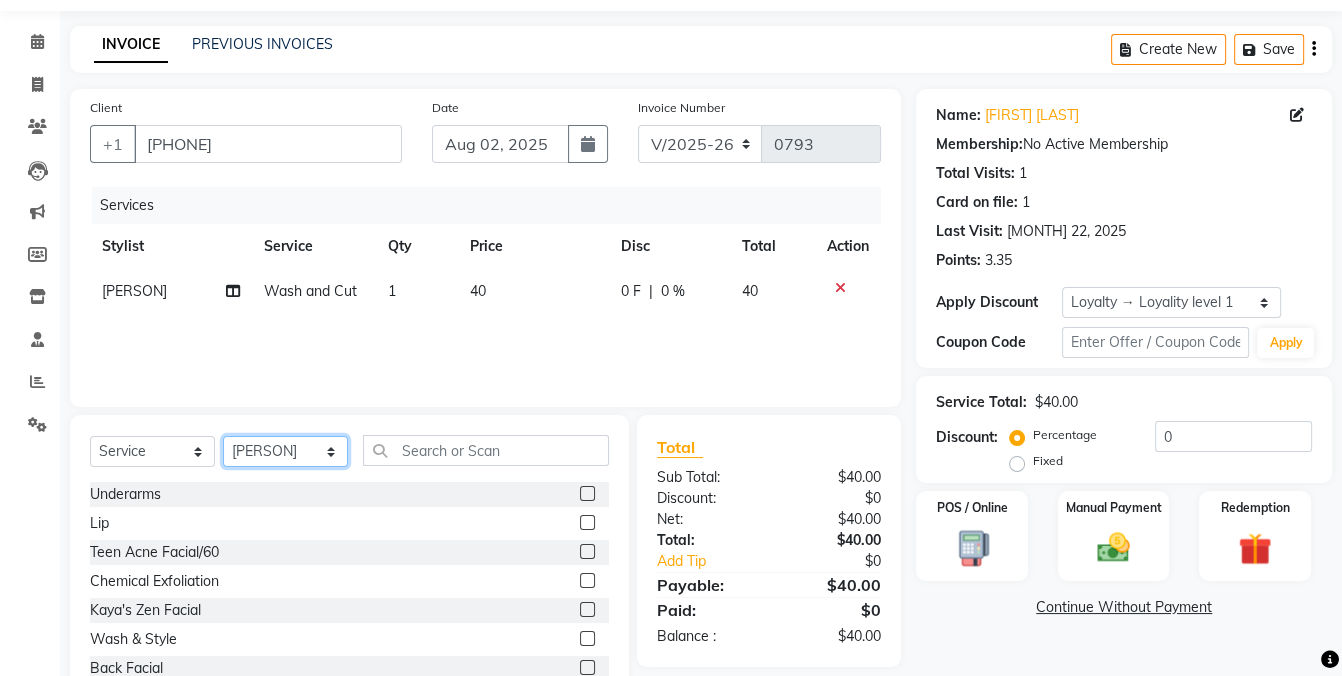 click on "Select Stylist [PERSON] [PERSON] [PERSON]" 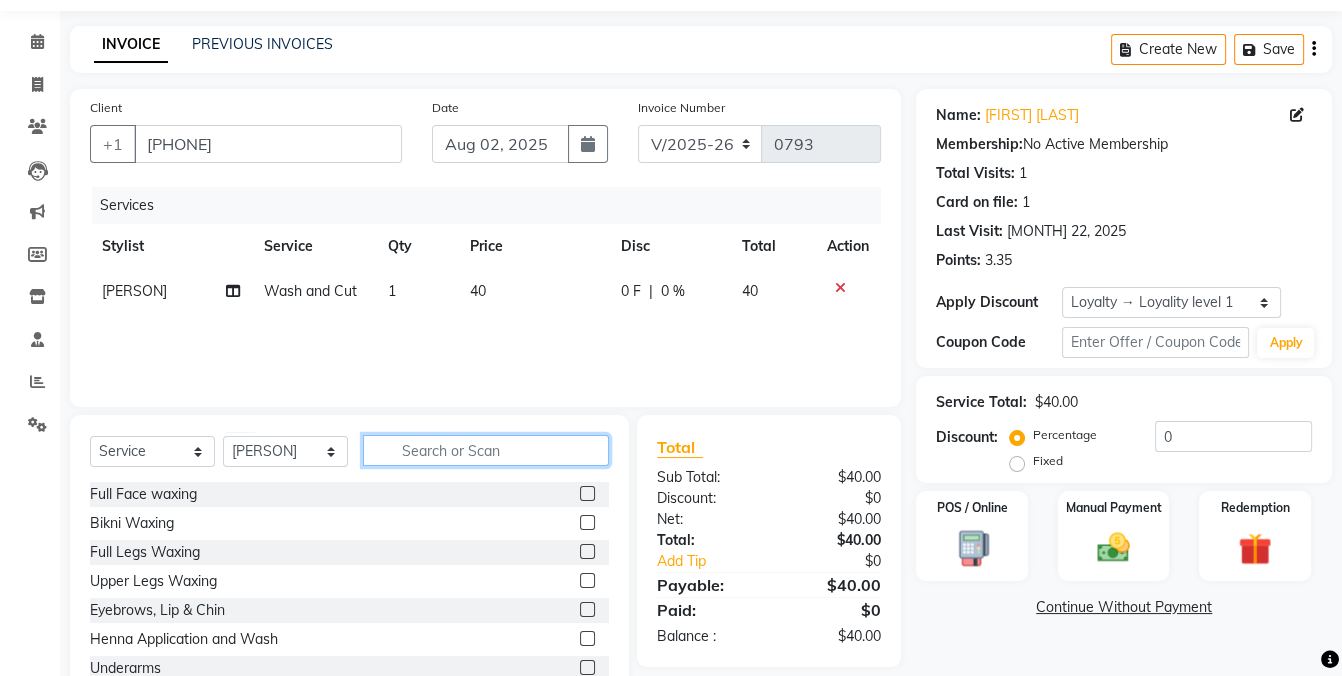 click 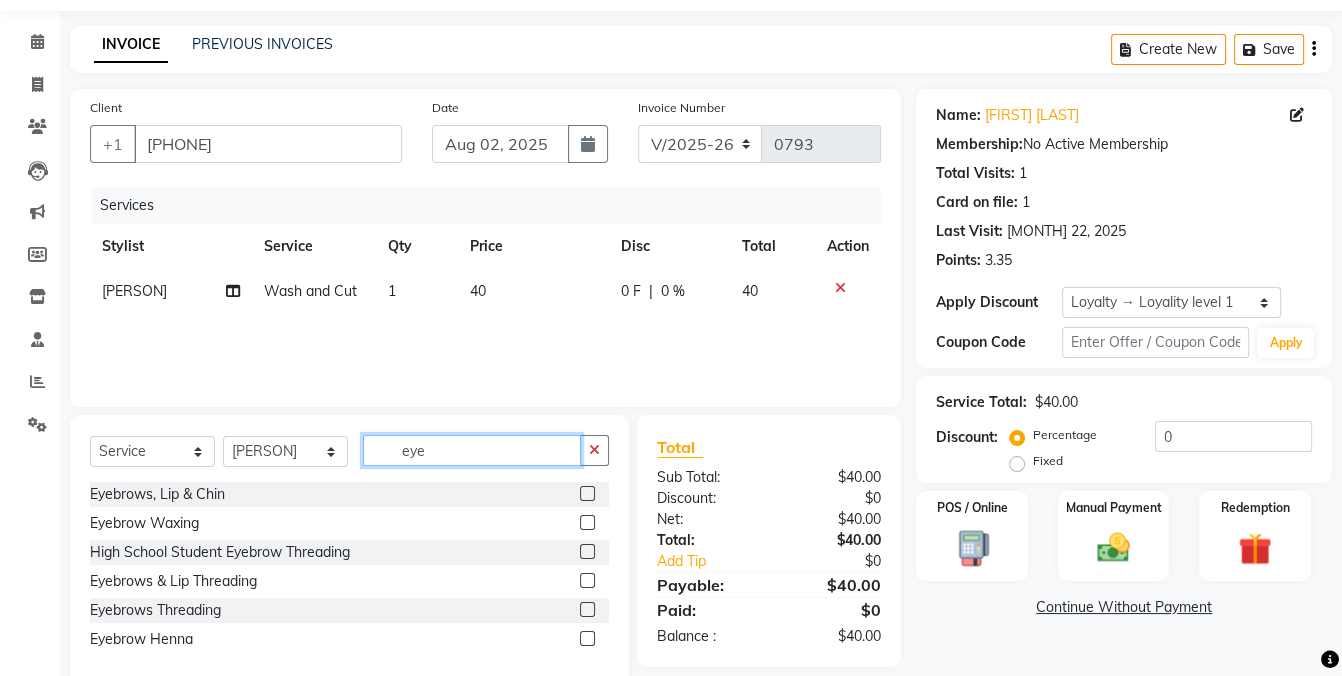 type on "eye" 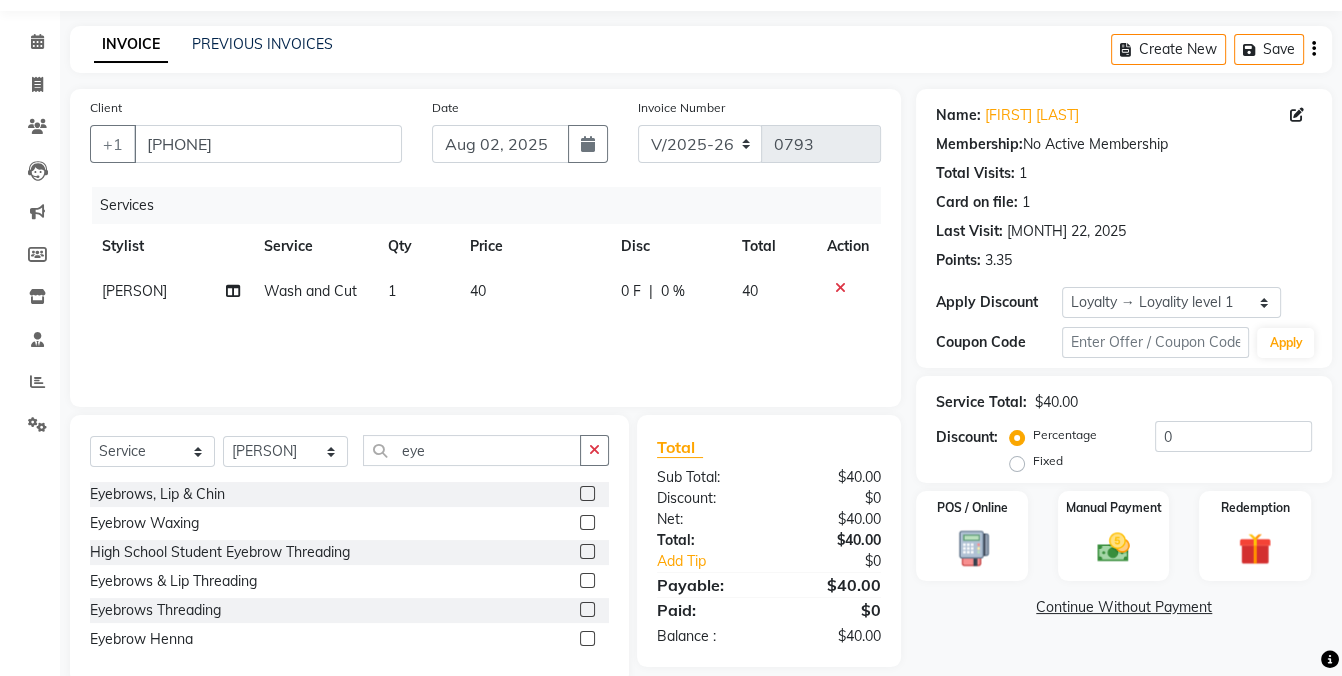 click 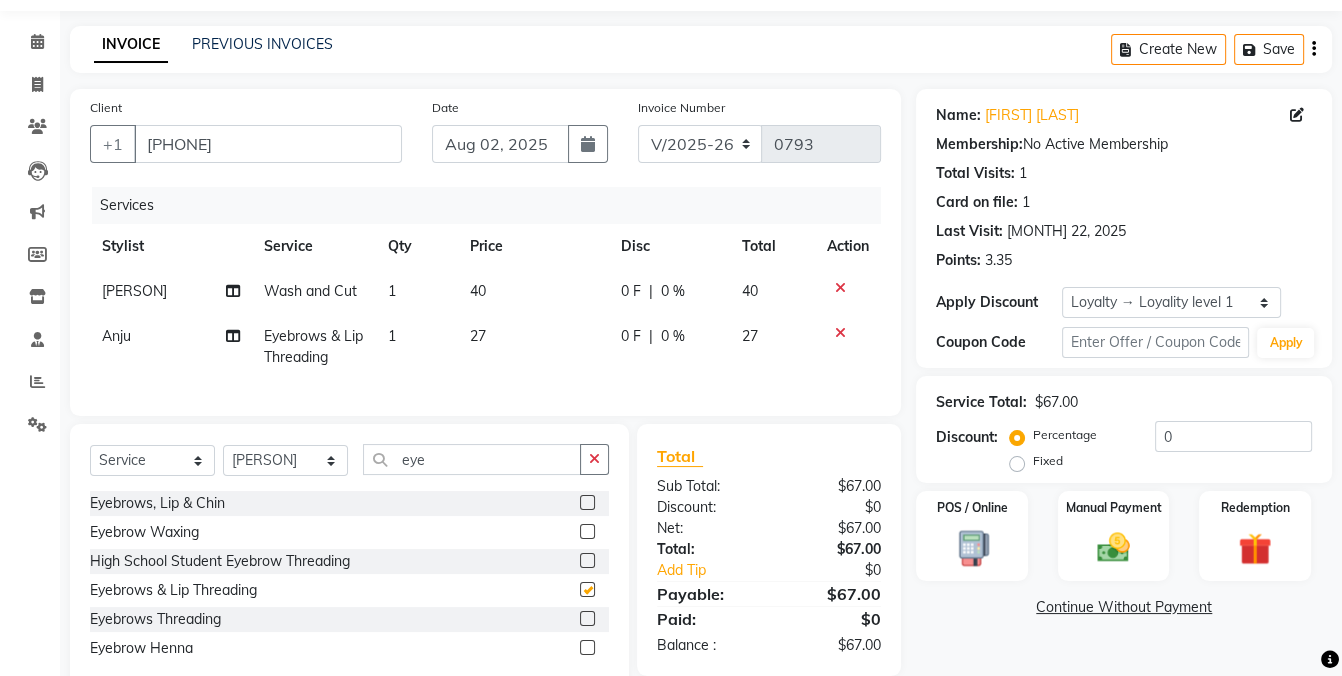 checkbox on "false" 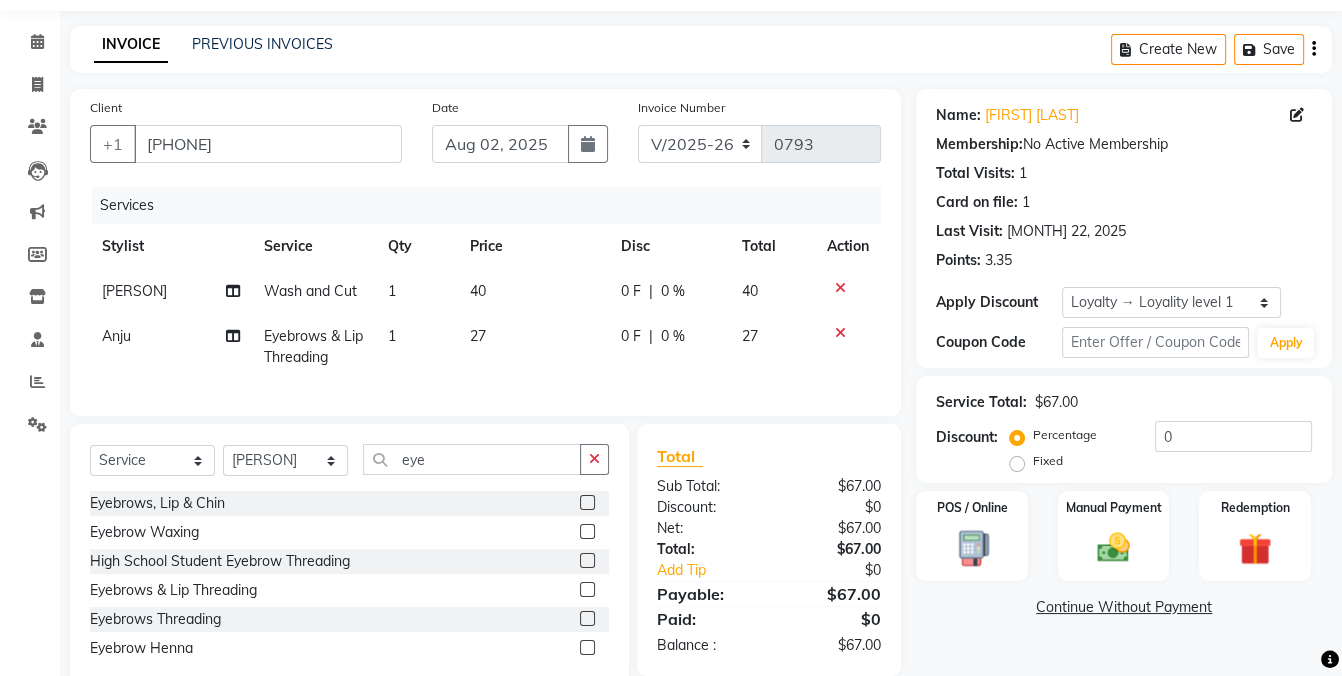 scroll, scrollTop: 107, scrollLeft: 0, axis: vertical 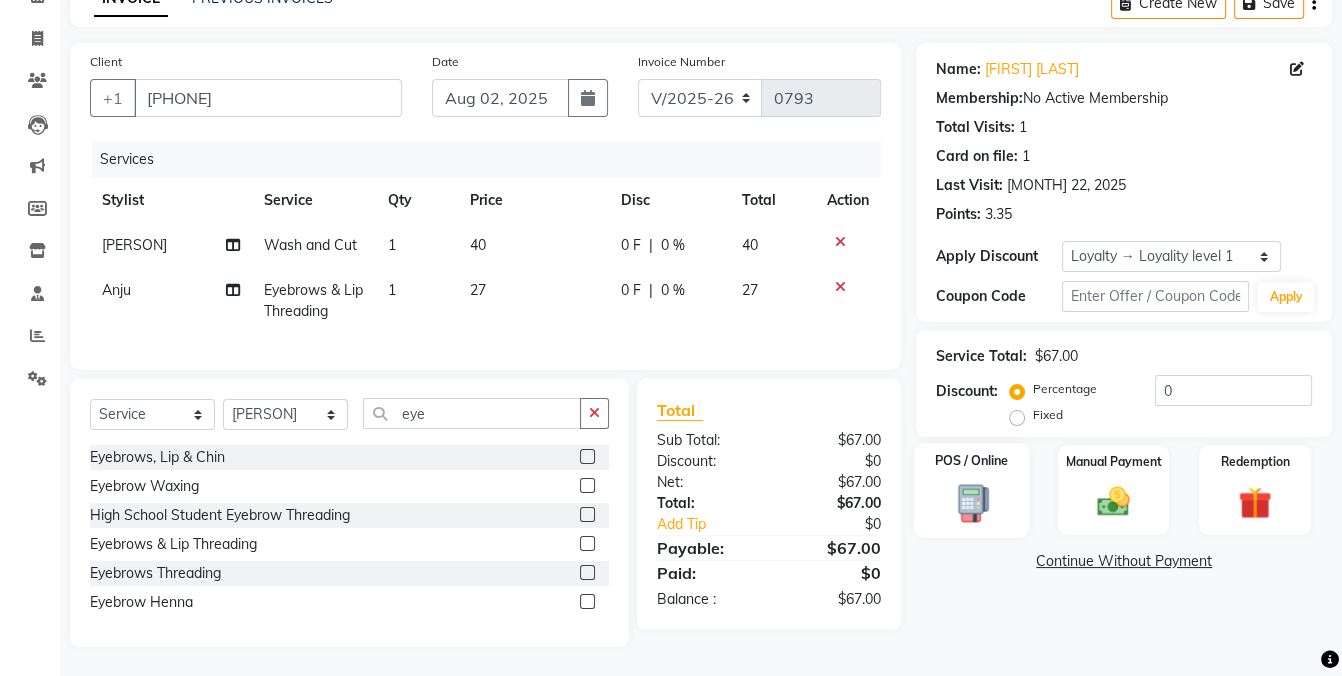 click 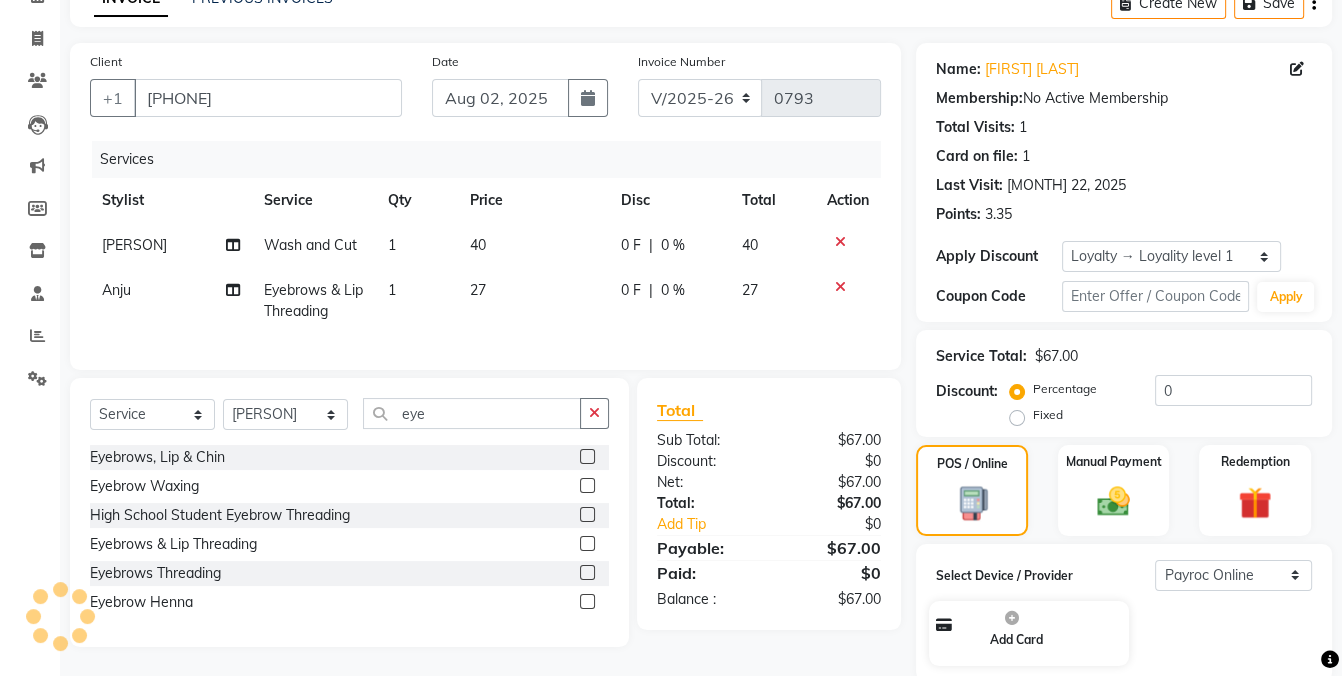 scroll, scrollTop: 261, scrollLeft: 0, axis: vertical 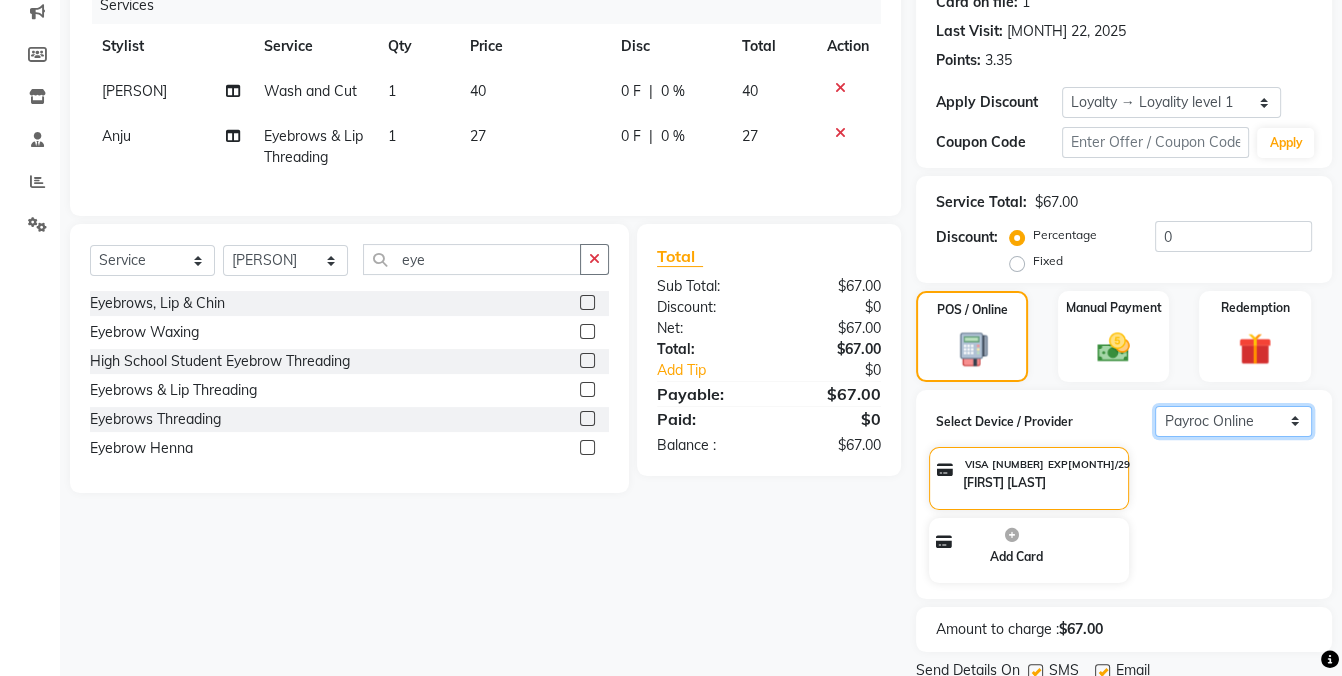 click on "Select  Payroc Online   Clover Mini New" 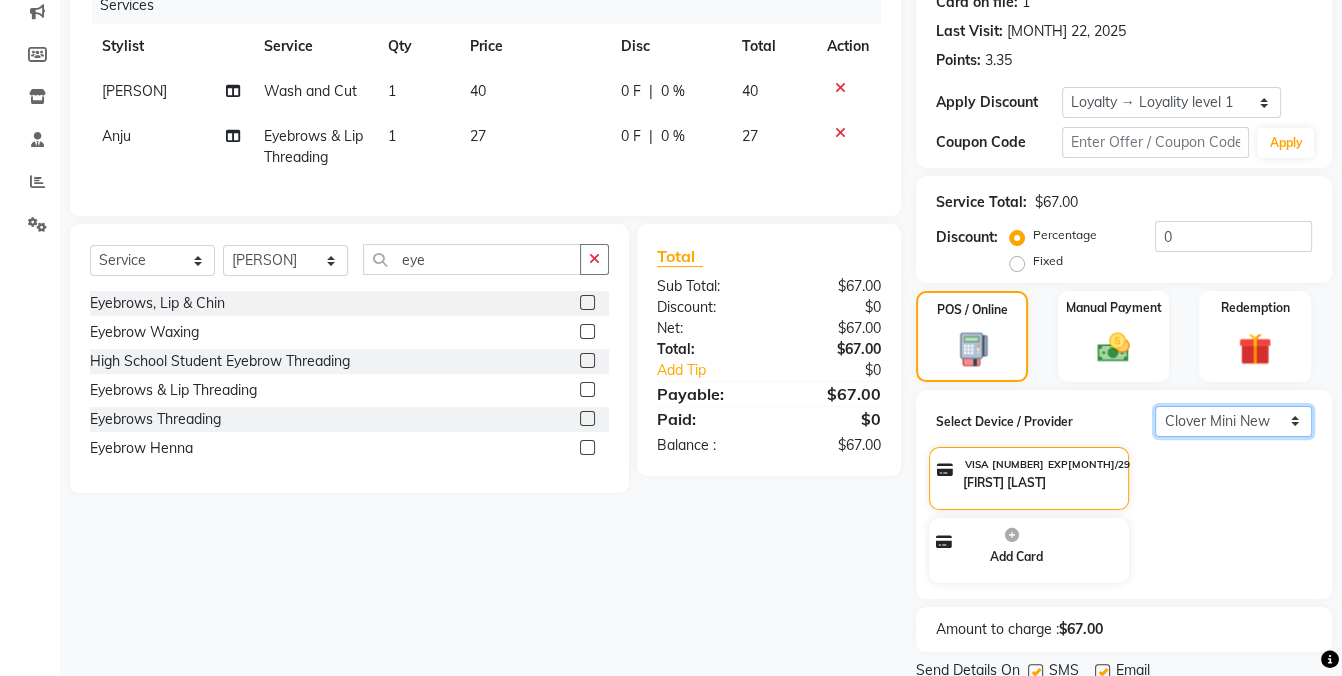 click on "Select  Payroc Online   Clover Mini New" 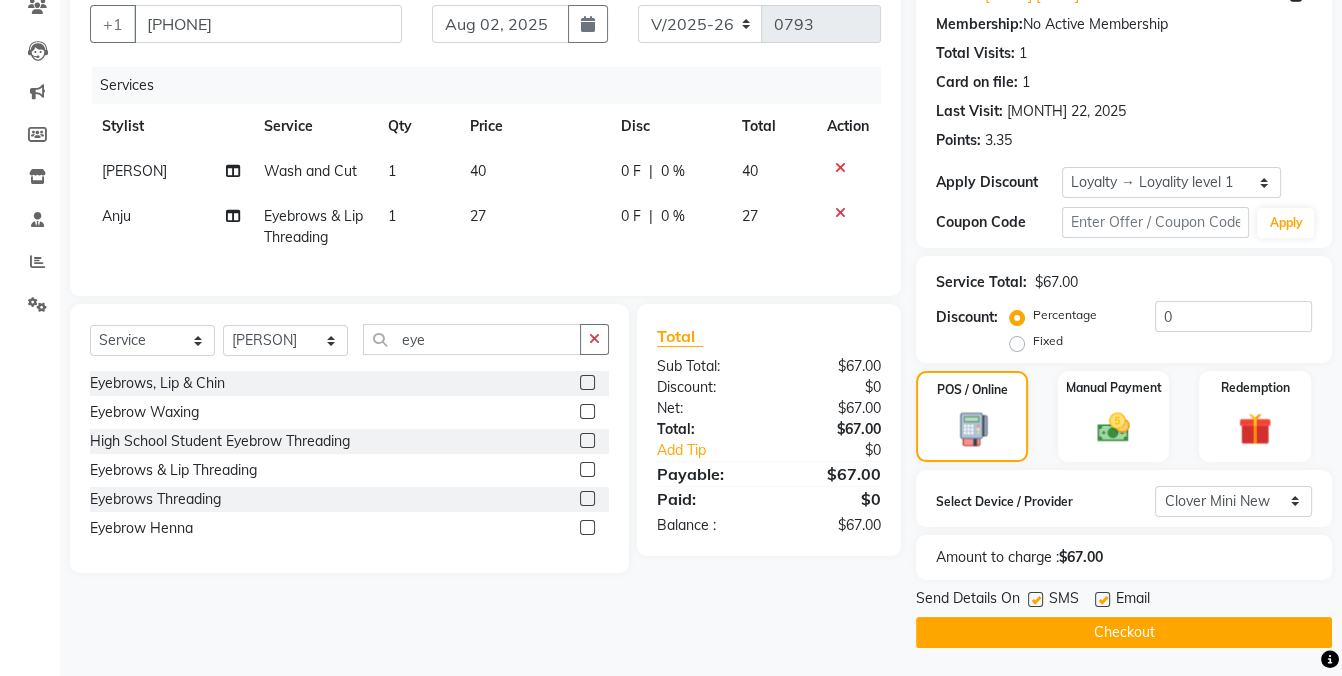click 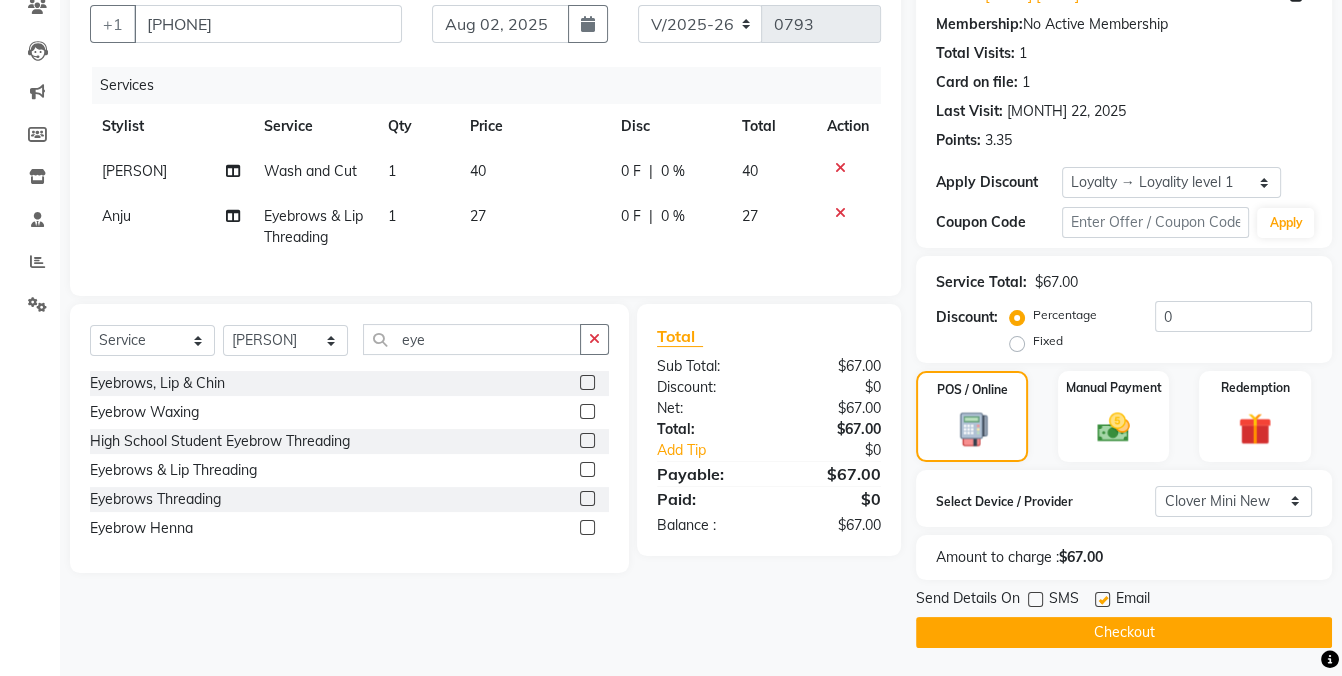 click on "Checkout" 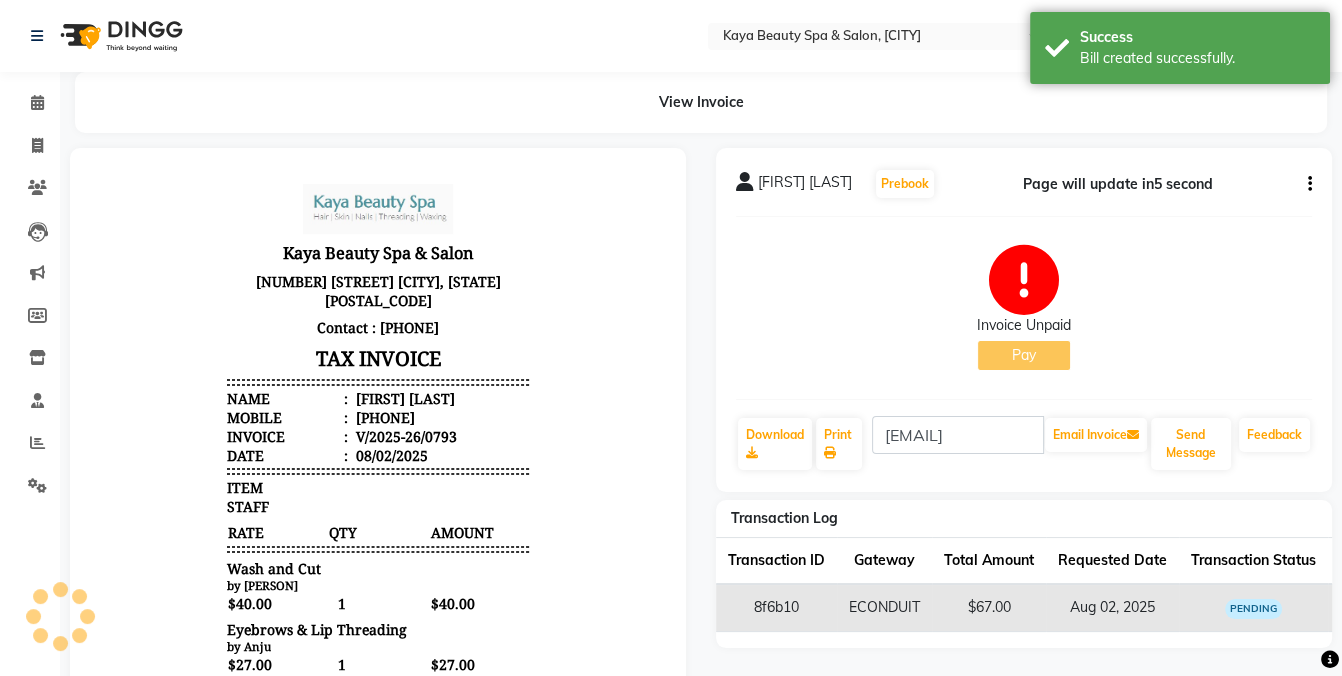 scroll, scrollTop: 0, scrollLeft: 0, axis: both 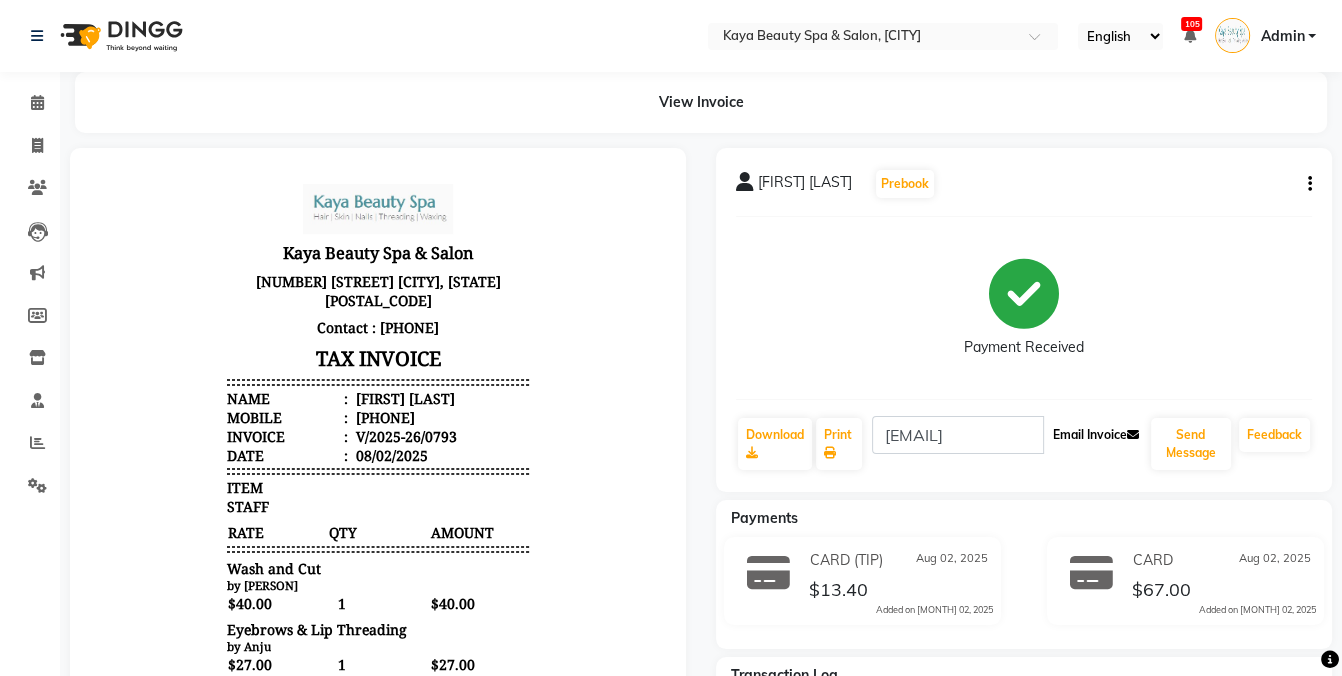 click on "Email Invoice" 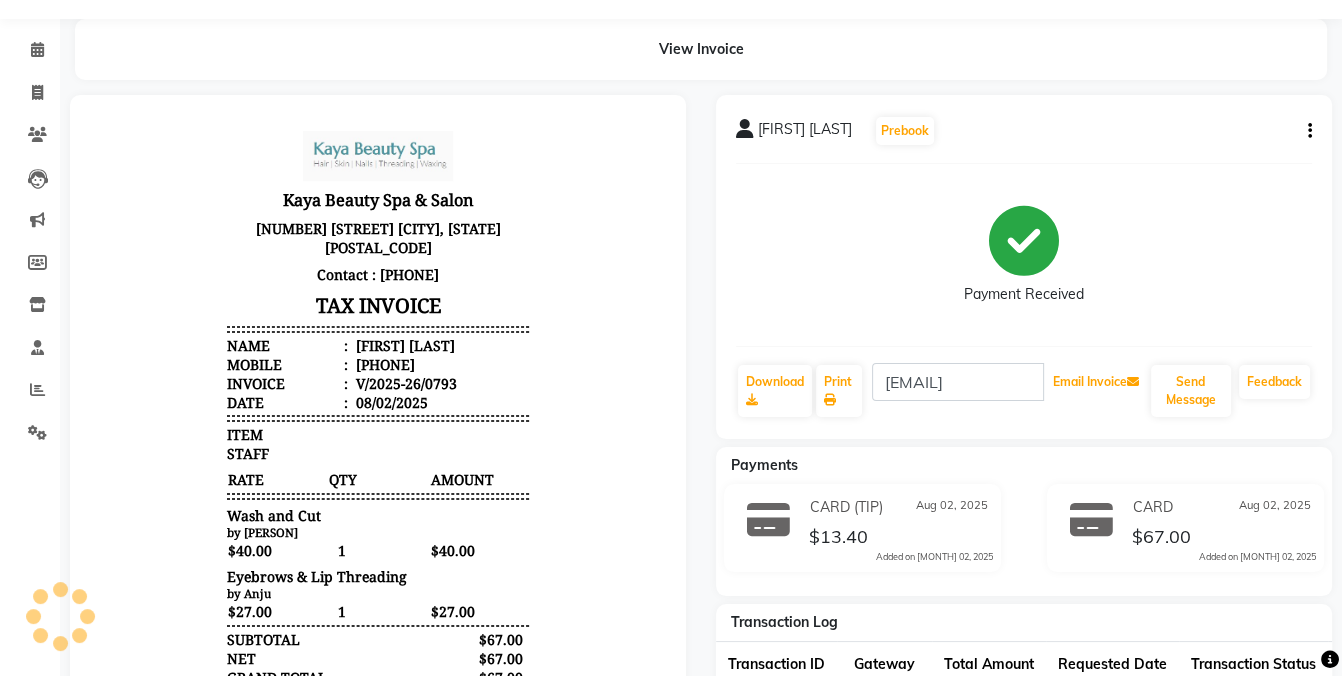 scroll, scrollTop: 86, scrollLeft: 0, axis: vertical 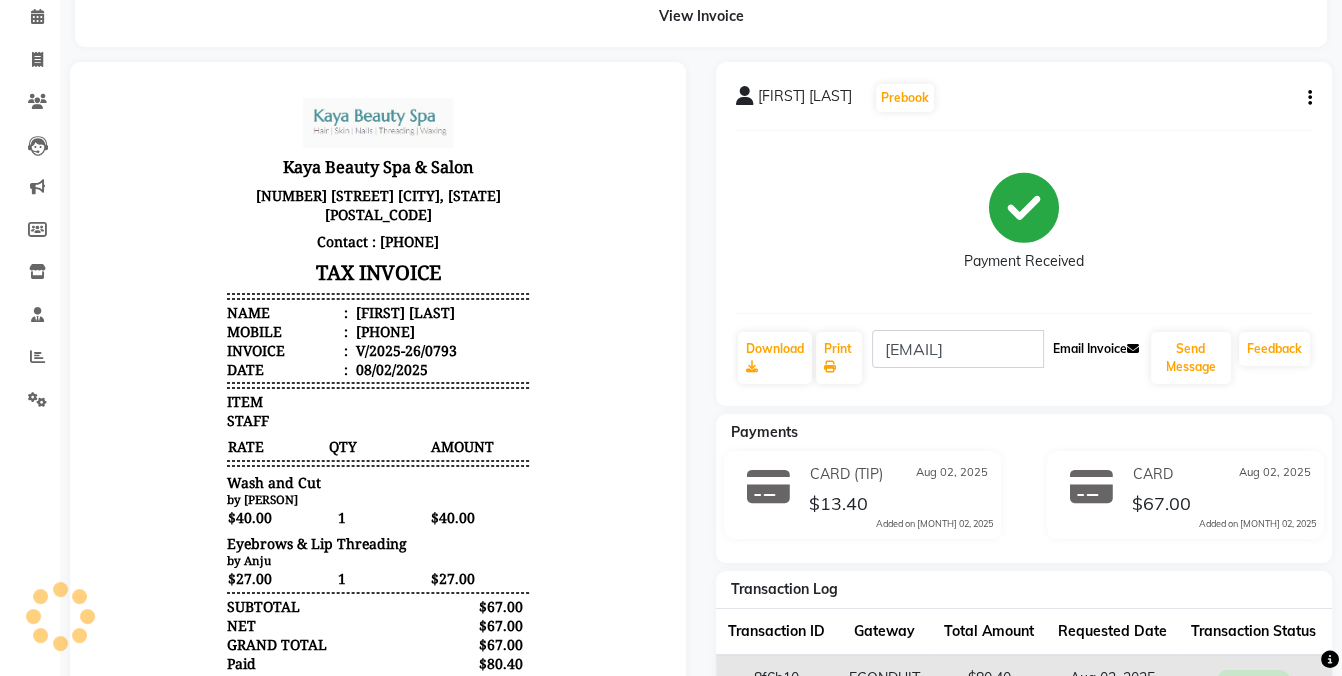 click on "Email Invoice" 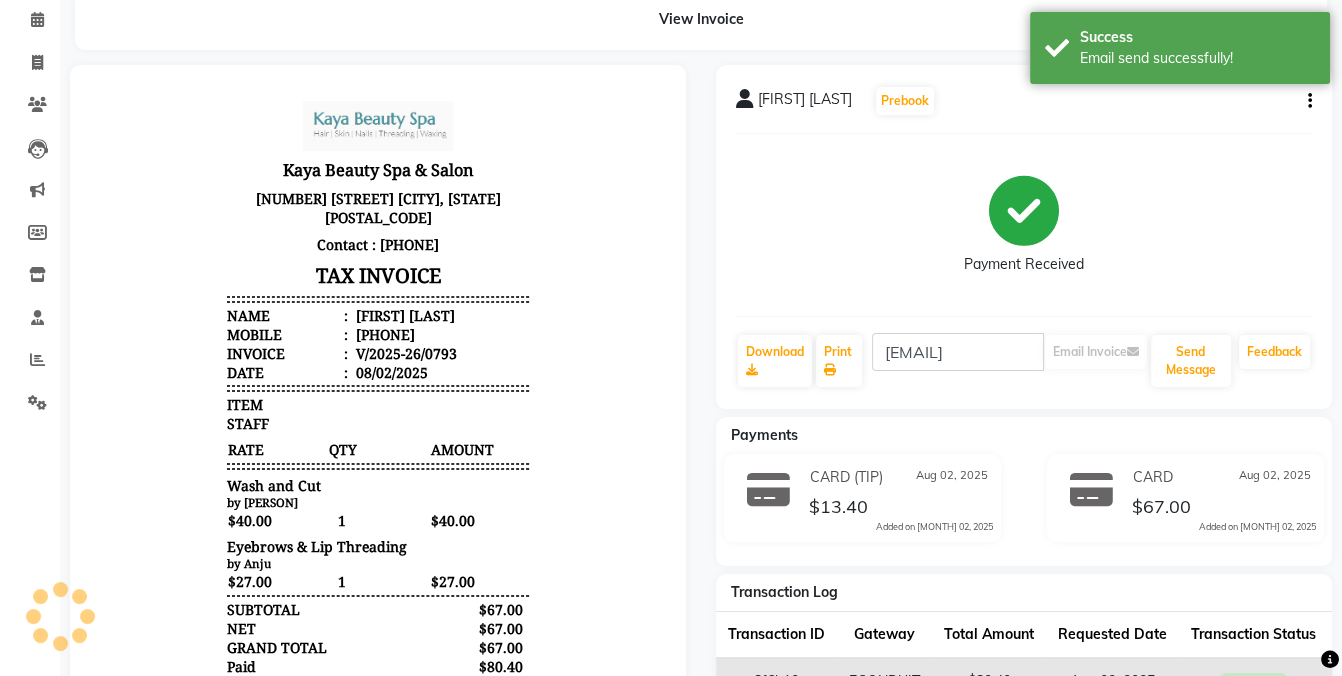 scroll, scrollTop: 0, scrollLeft: 0, axis: both 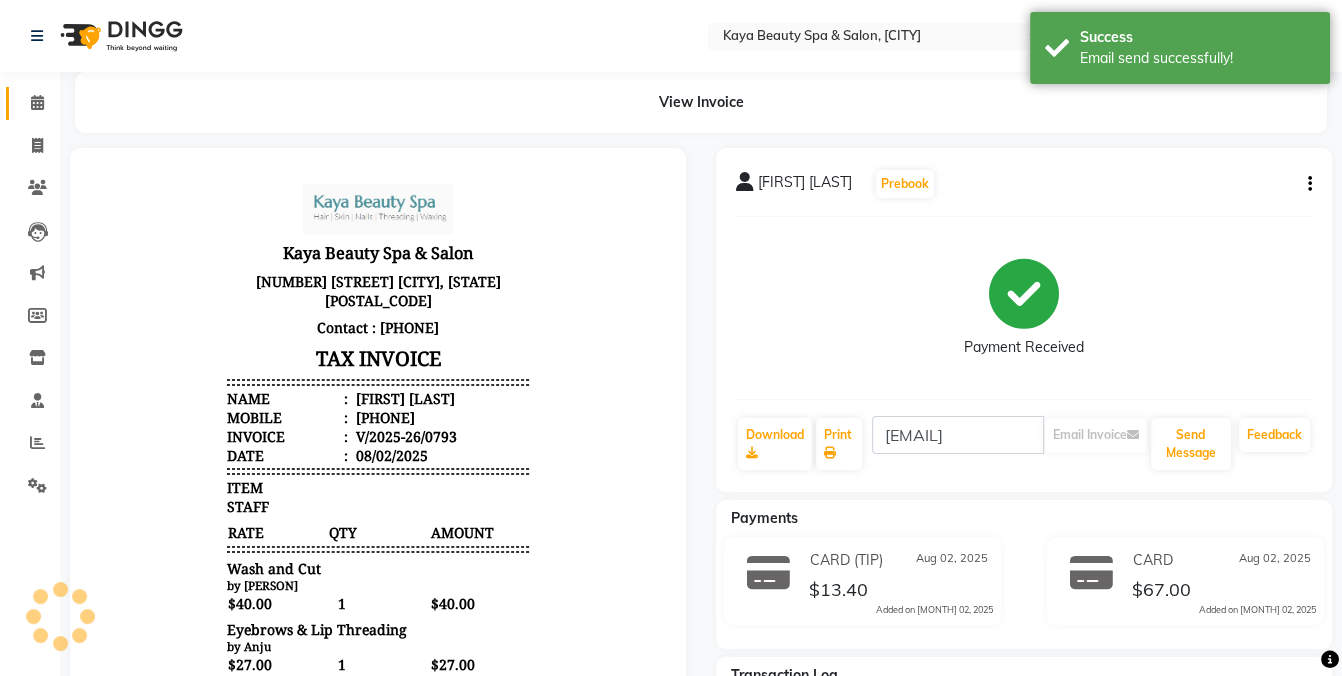 click 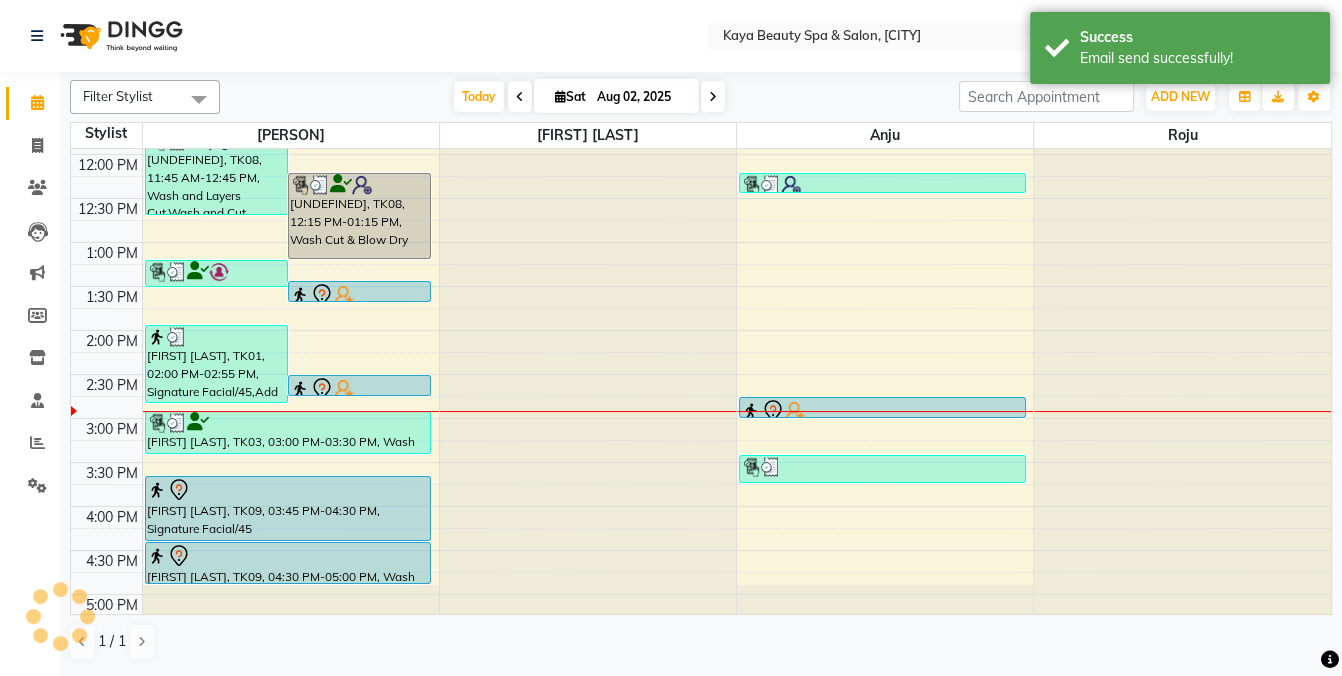 scroll, scrollTop: 314, scrollLeft: 0, axis: vertical 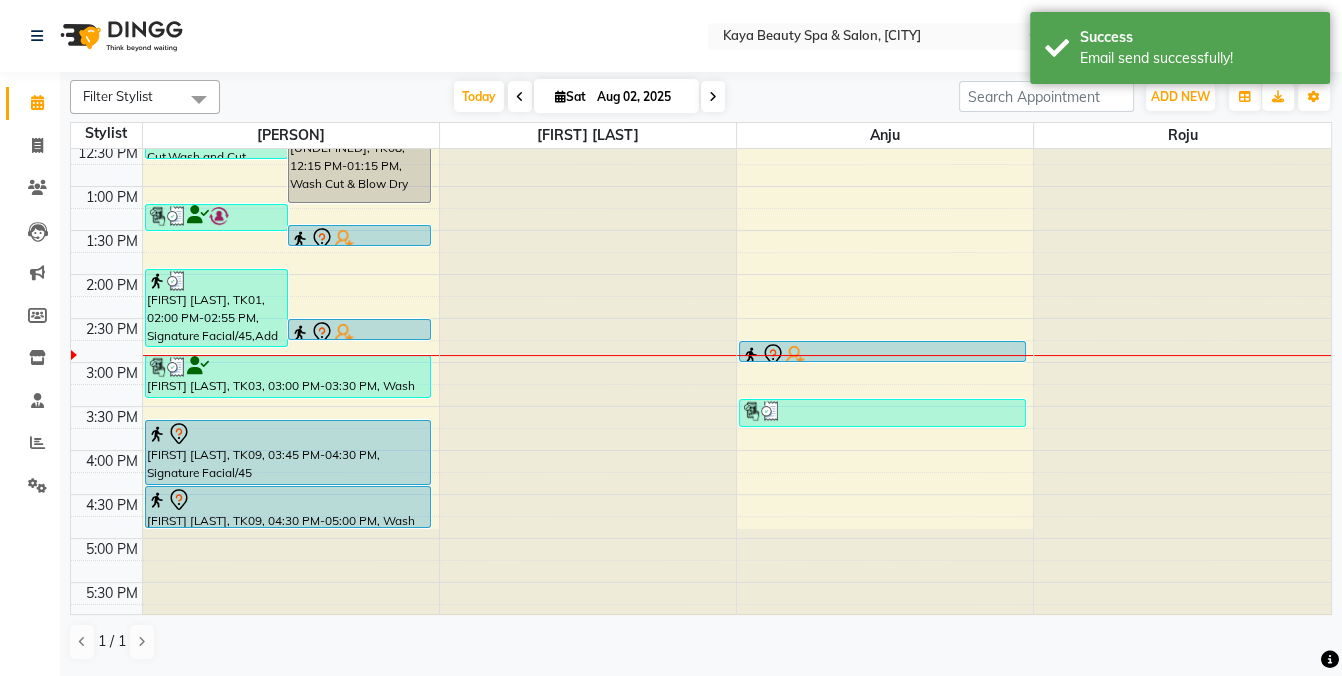 click at bounding box center (882, 355) 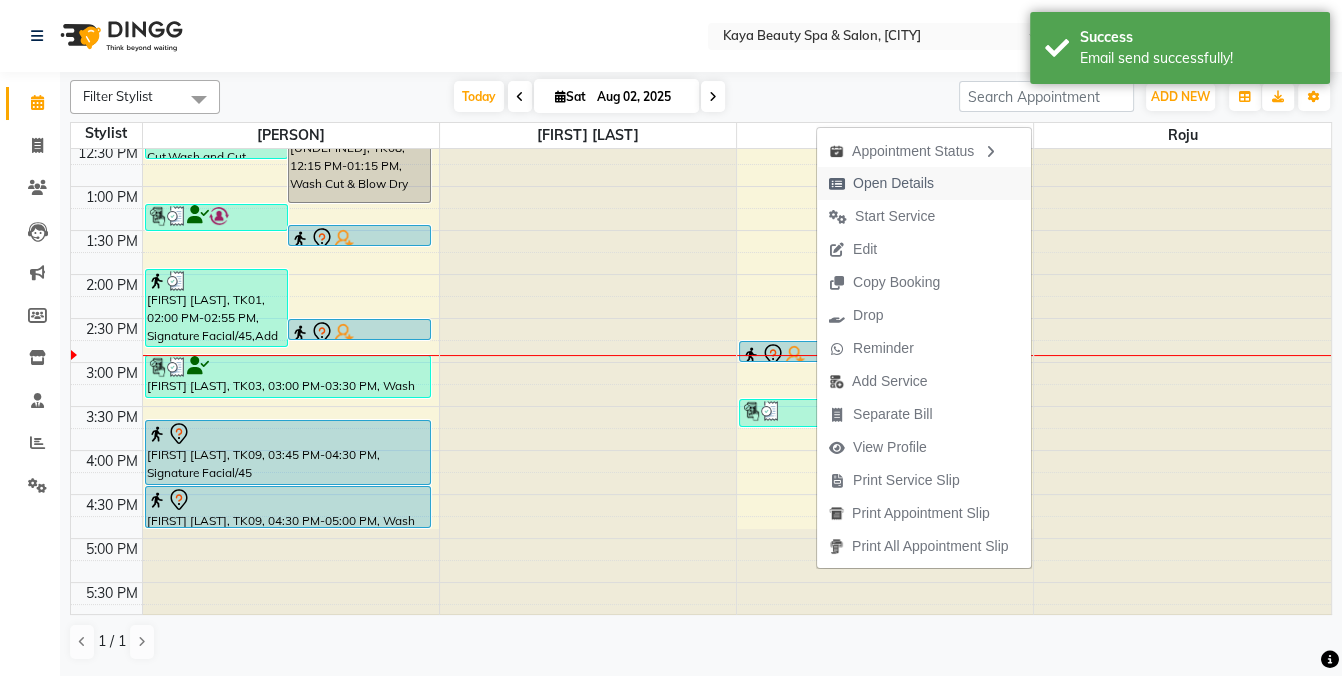 click on "Open Details" at bounding box center (893, 183) 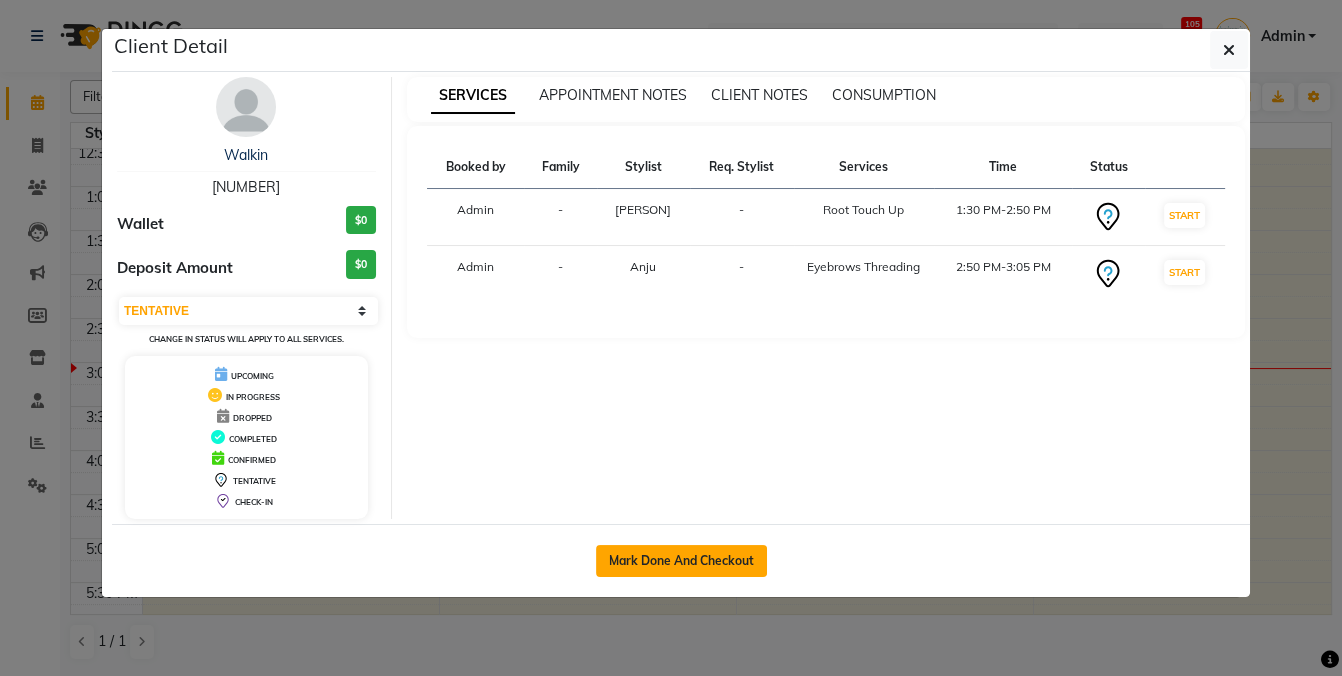click on "Mark Done And Checkout" 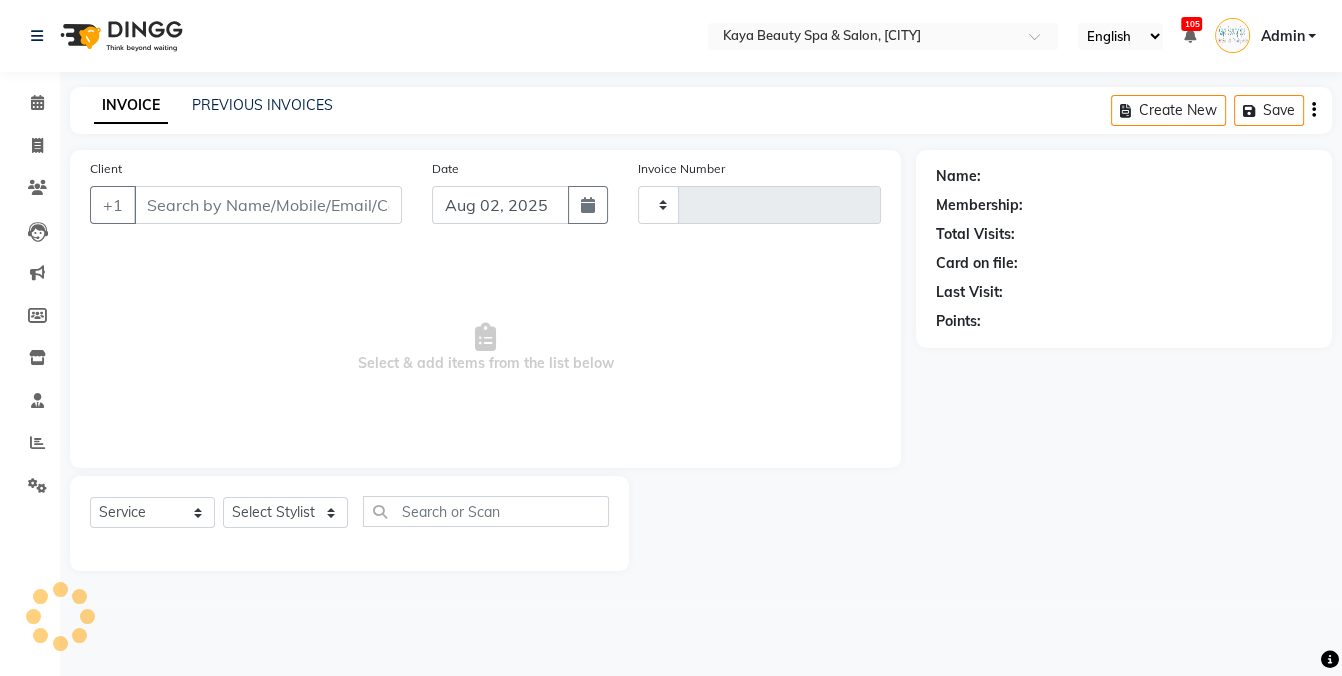 type on "0794" 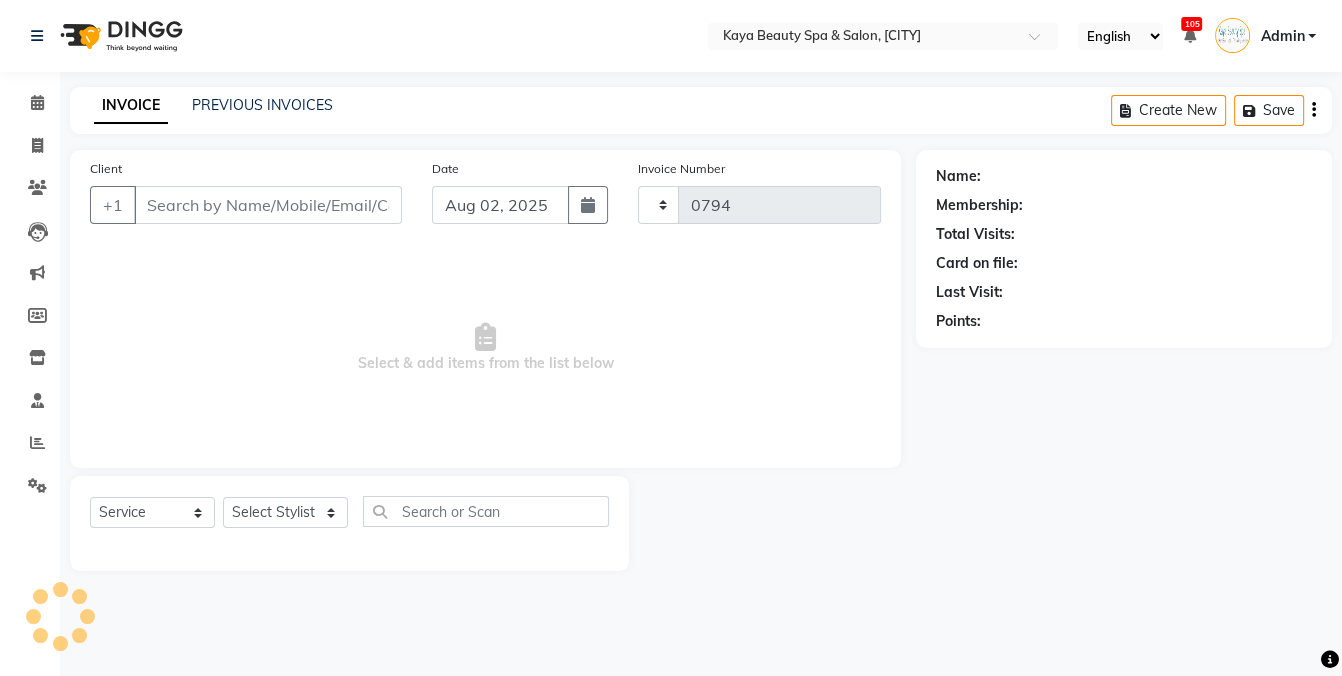 select on "3896" 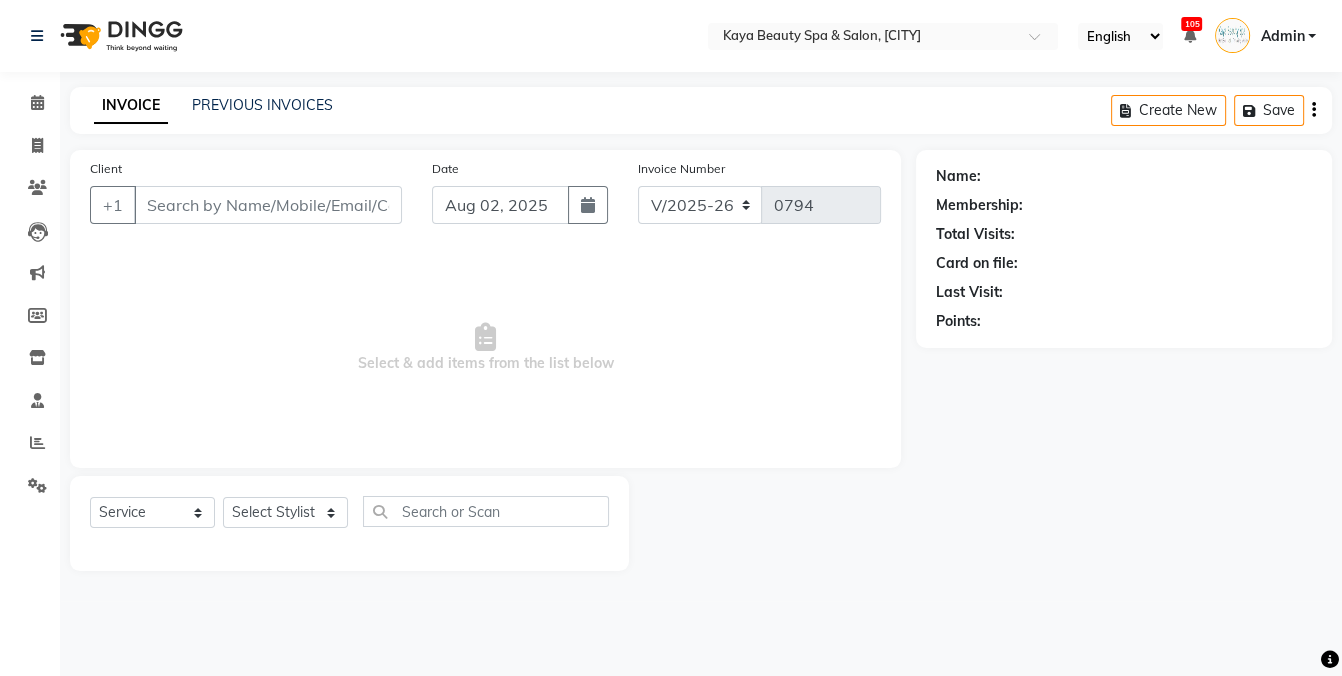 select on "19099" 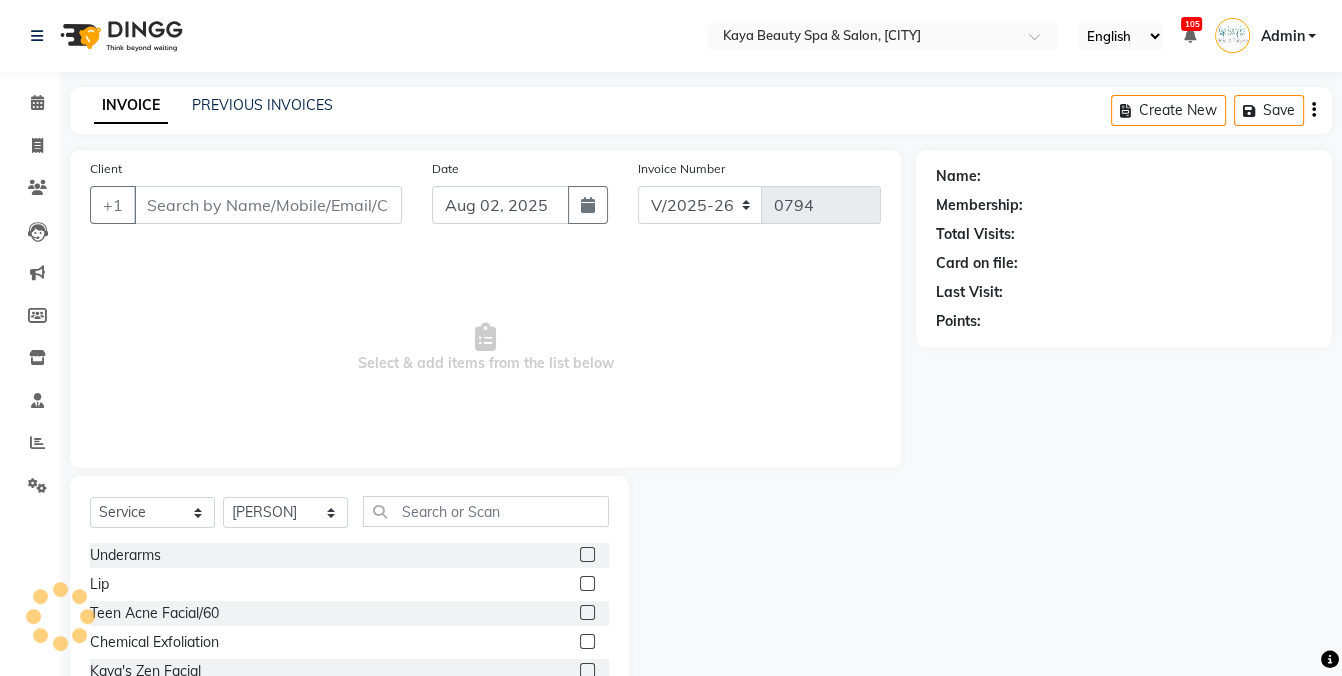 type on "[NUMBER]" 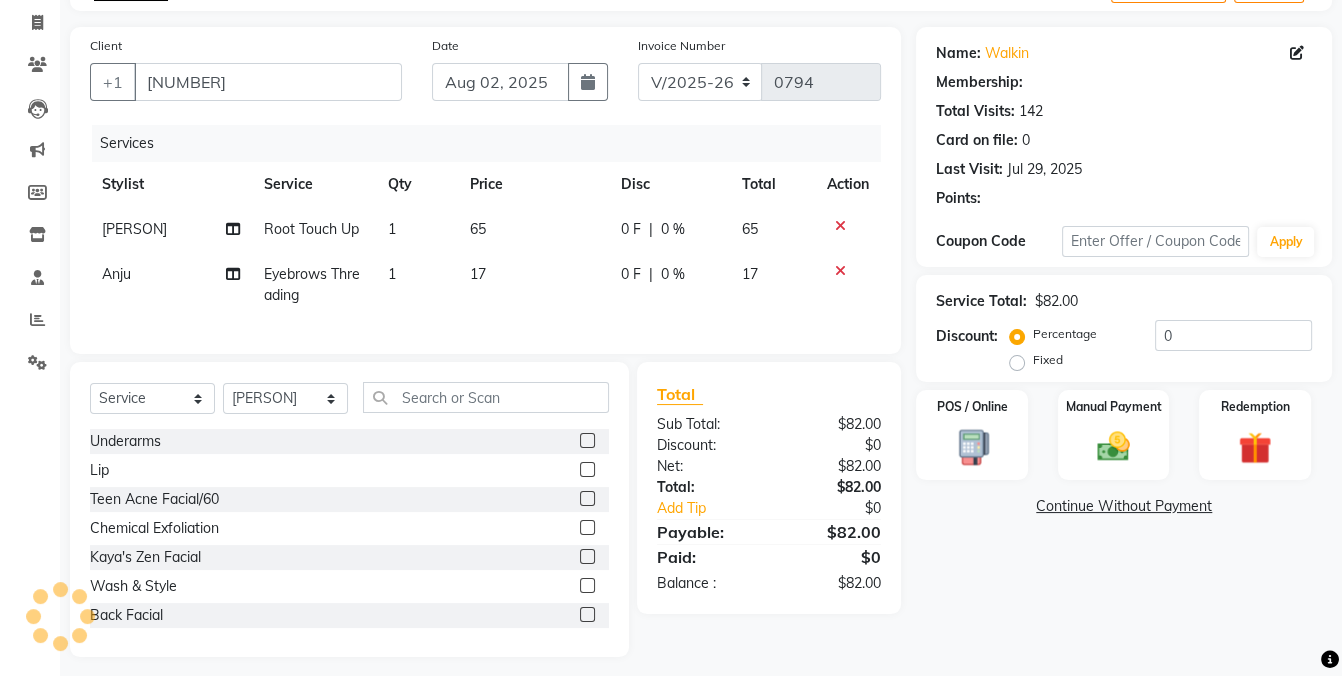 scroll, scrollTop: 133, scrollLeft: 0, axis: vertical 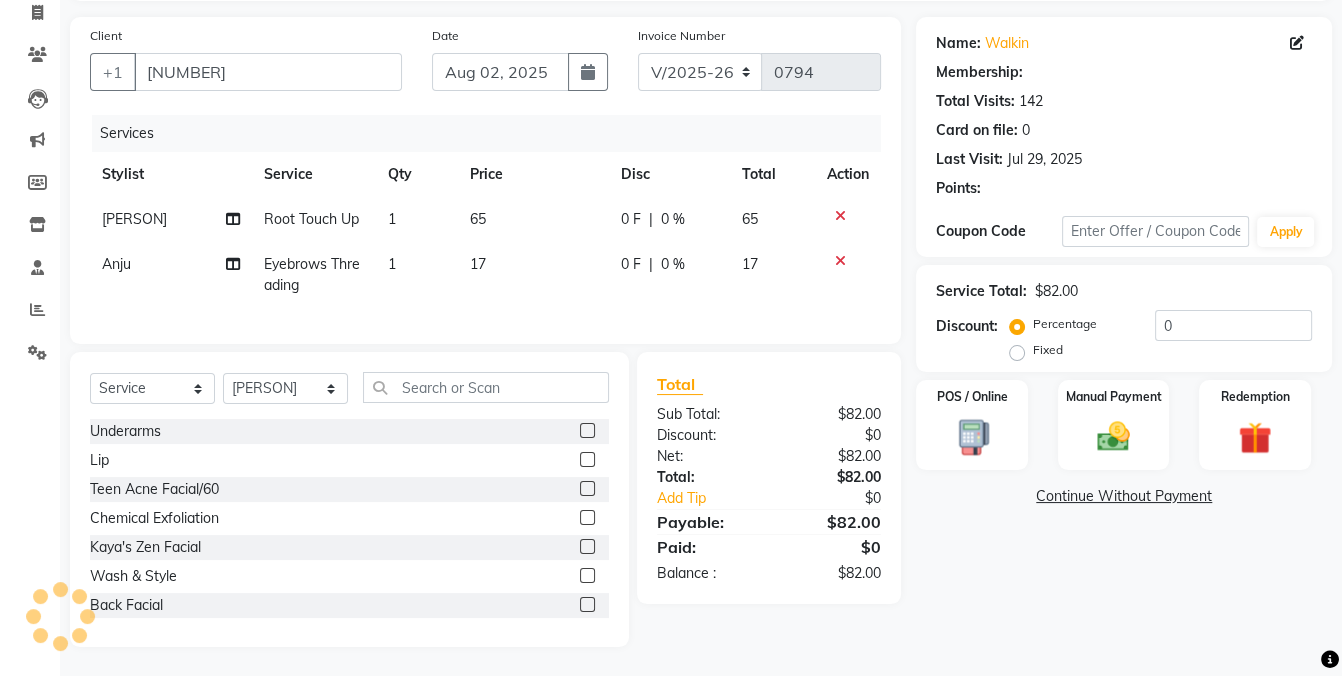 select on "1: Object" 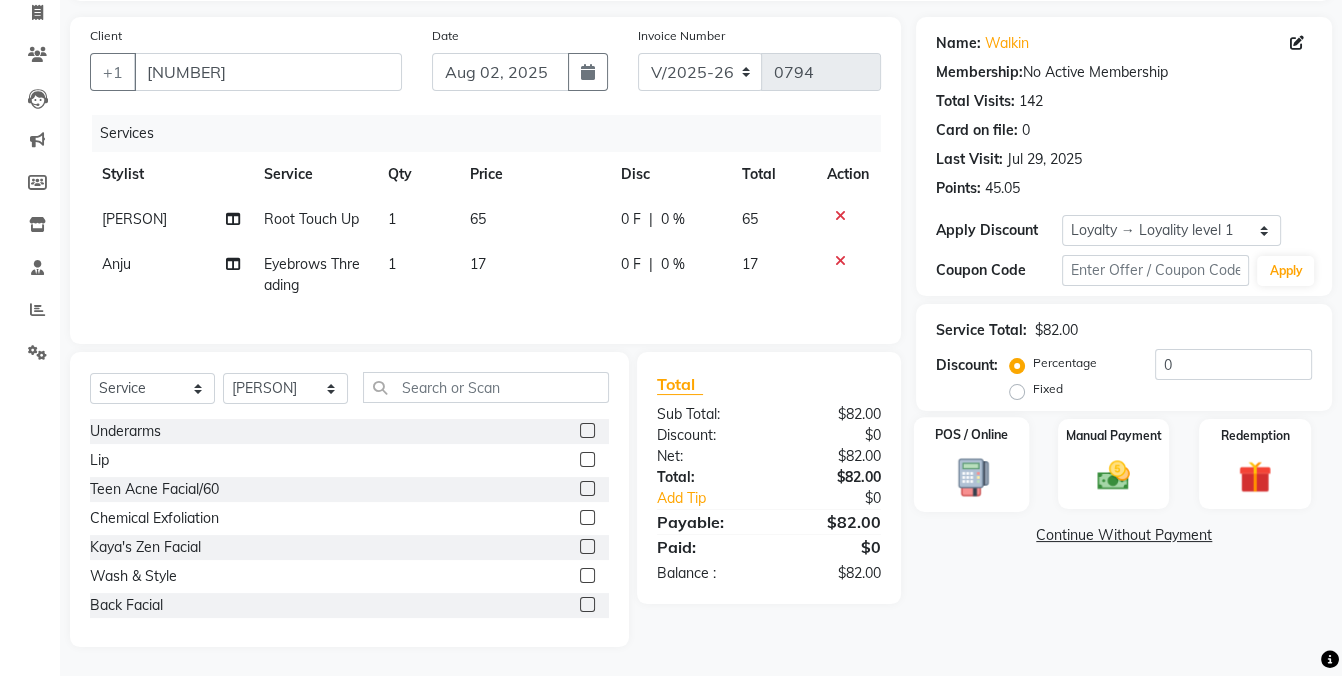click on "POS / Online" 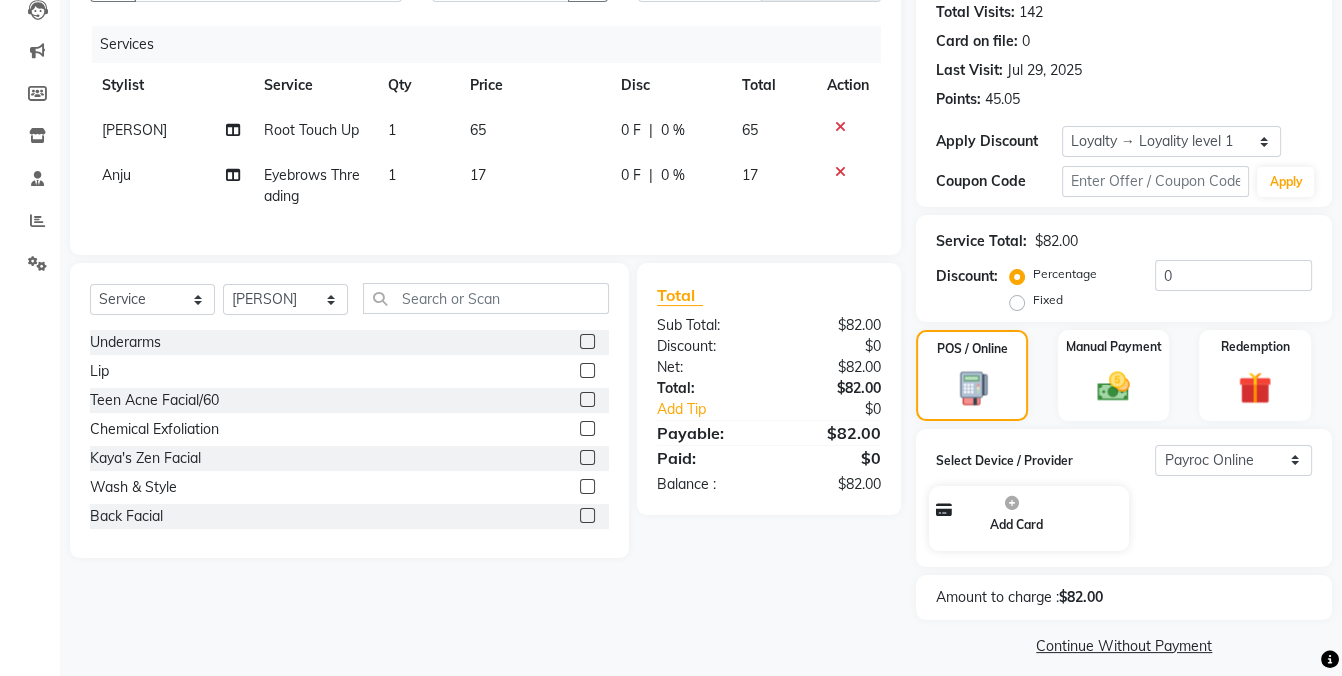 scroll, scrollTop: 234, scrollLeft: 0, axis: vertical 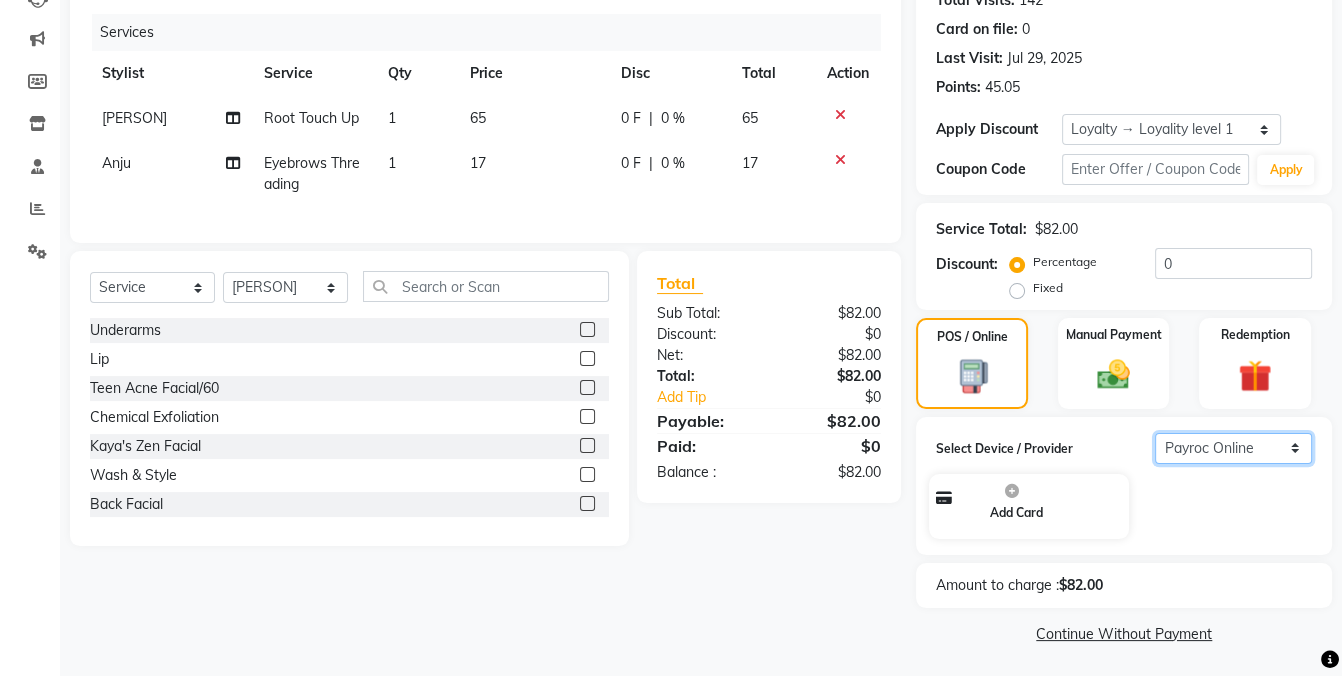 click on "Select  Payroc Online   Clover Mini New" 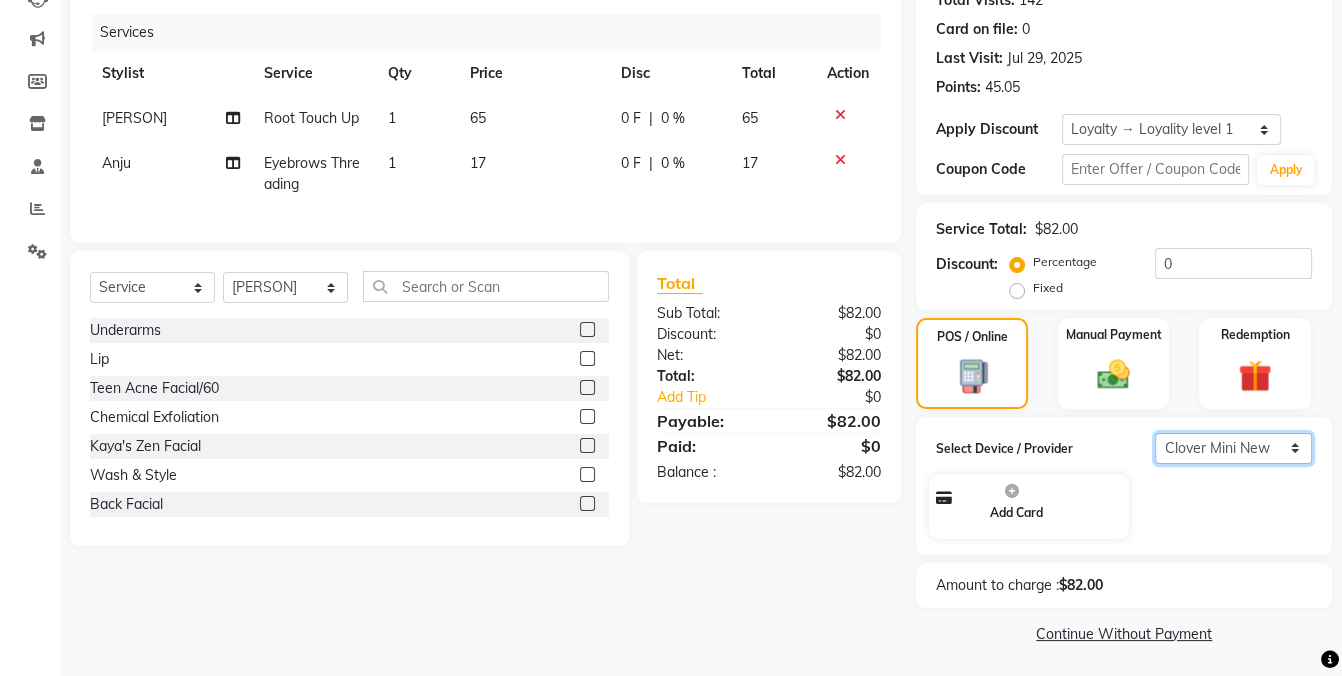 click on "Select  Payroc Online   Clover Mini New" 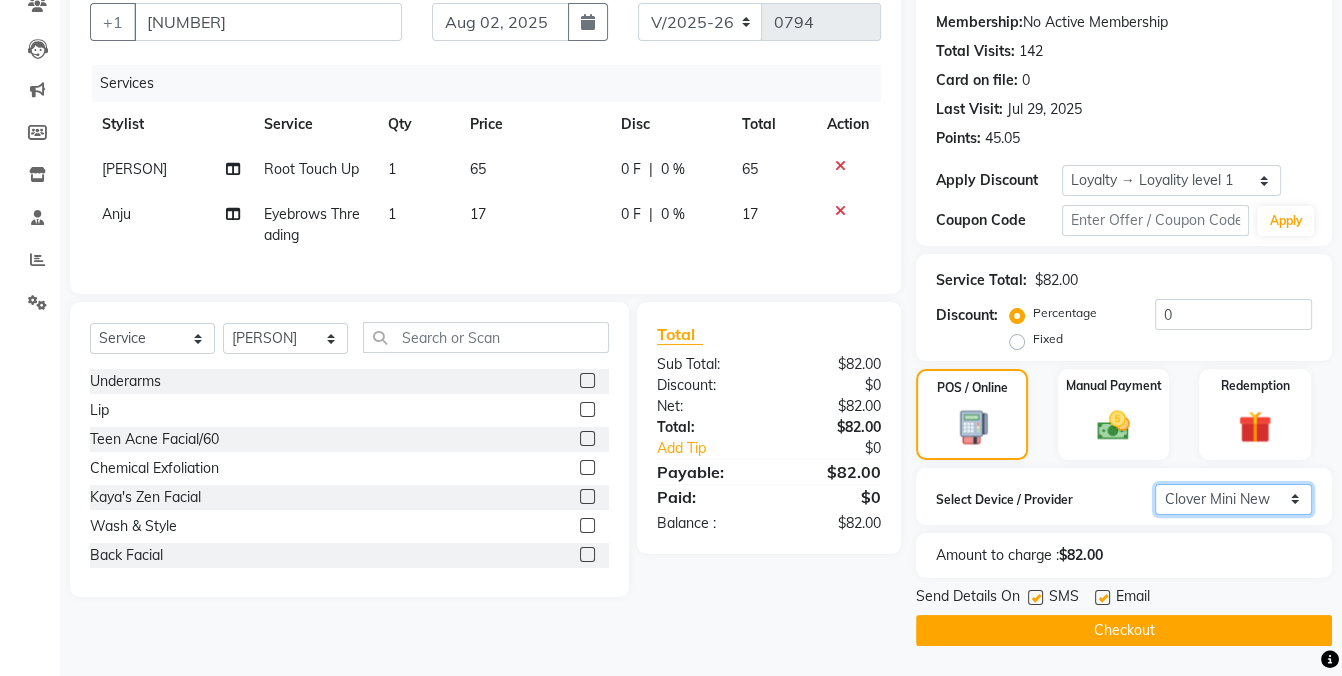 scroll, scrollTop: 181, scrollLeft: 0, axis: vertical 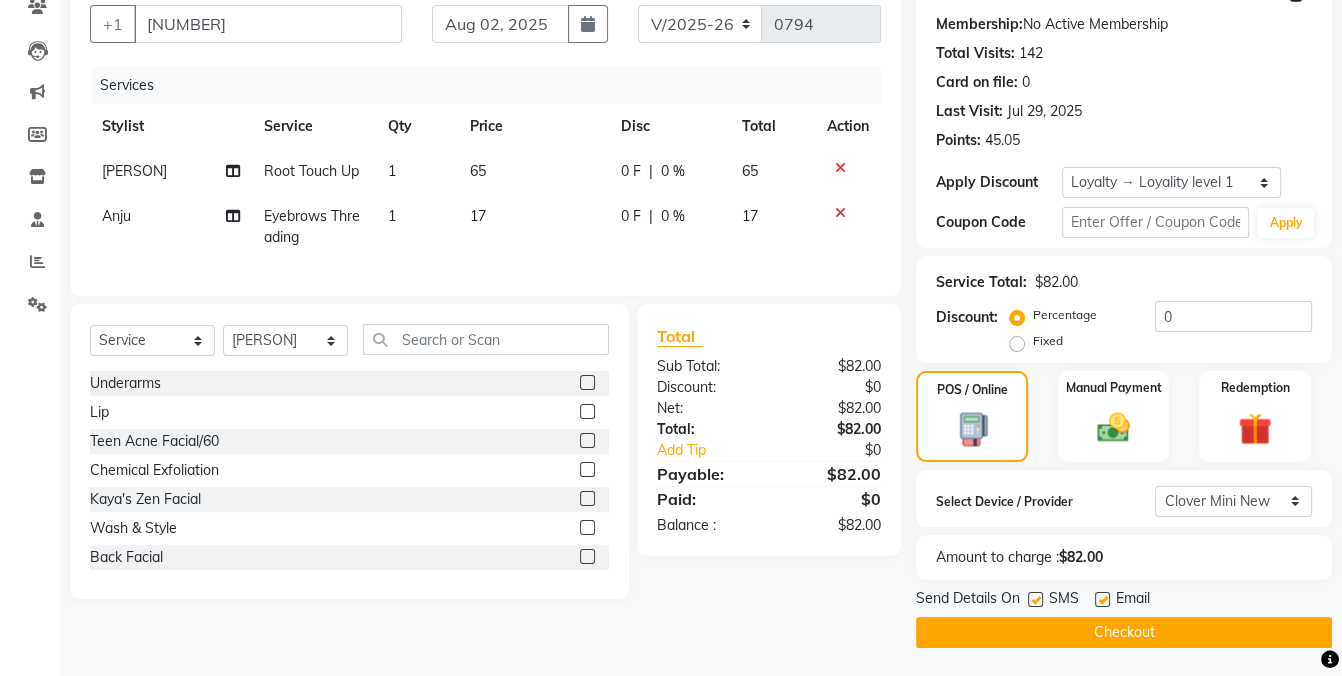 click on "Checkout" 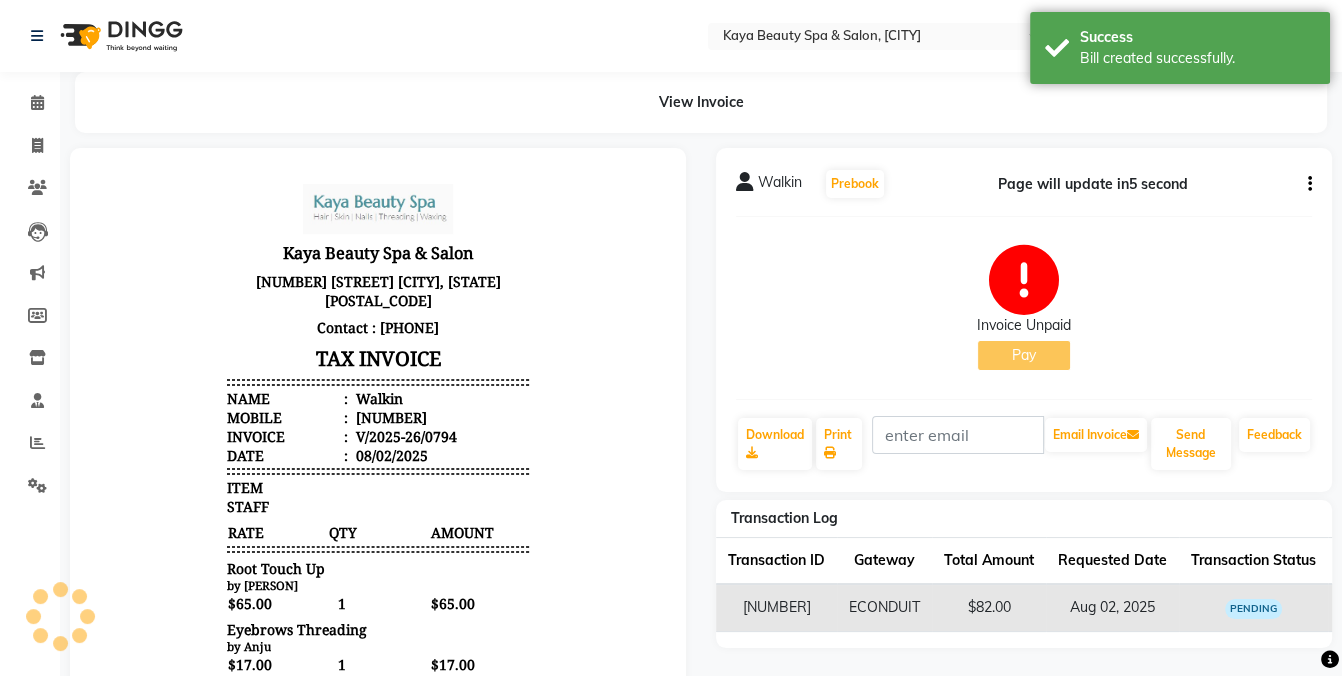 scroll, scrollTop: 0, scrollLeft: 0, axis: both 